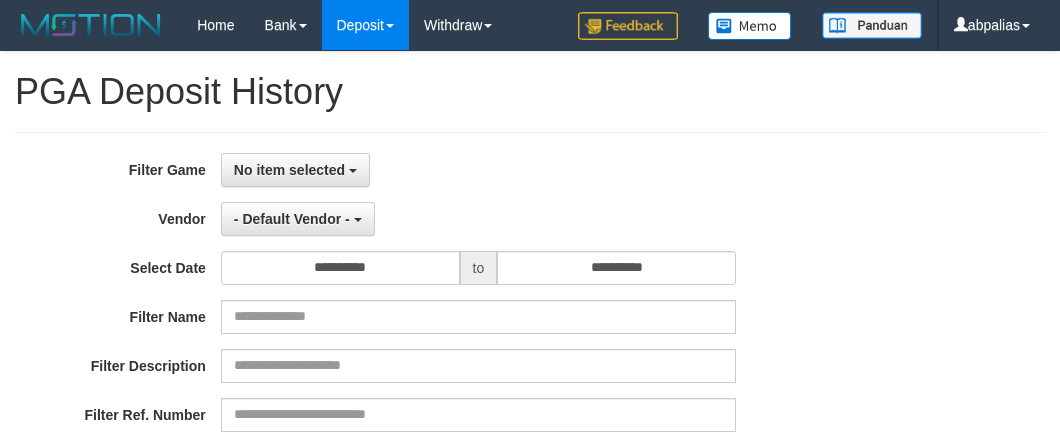 select 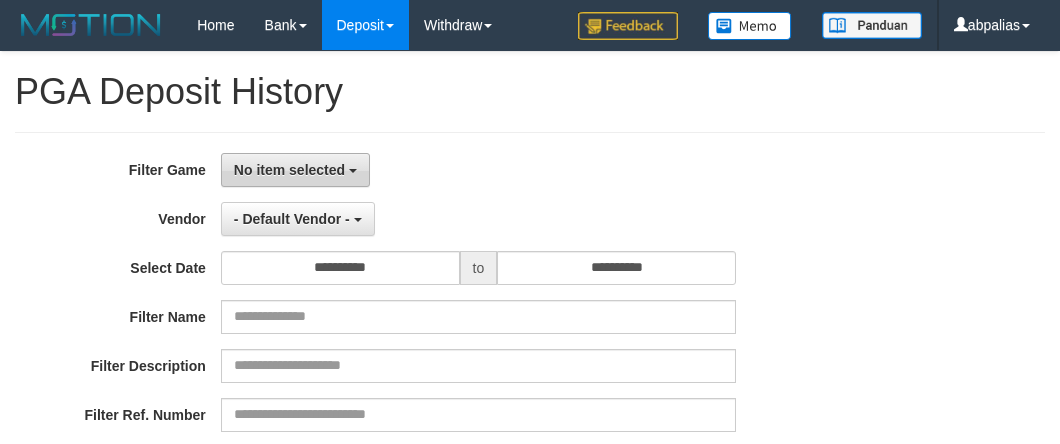click on "No item selected" at bounding box center [289, 170] 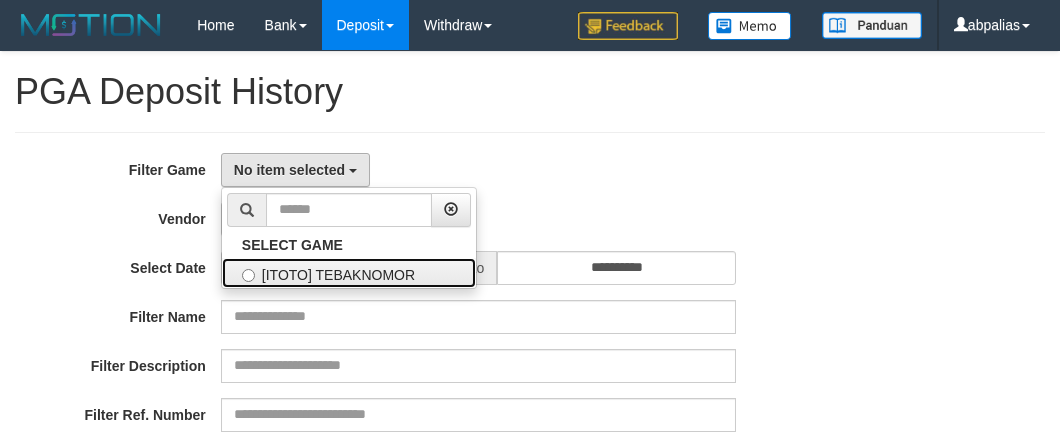 click on "[ITOTO] TEBAKNOMOR" at bounding box center [349, 273] 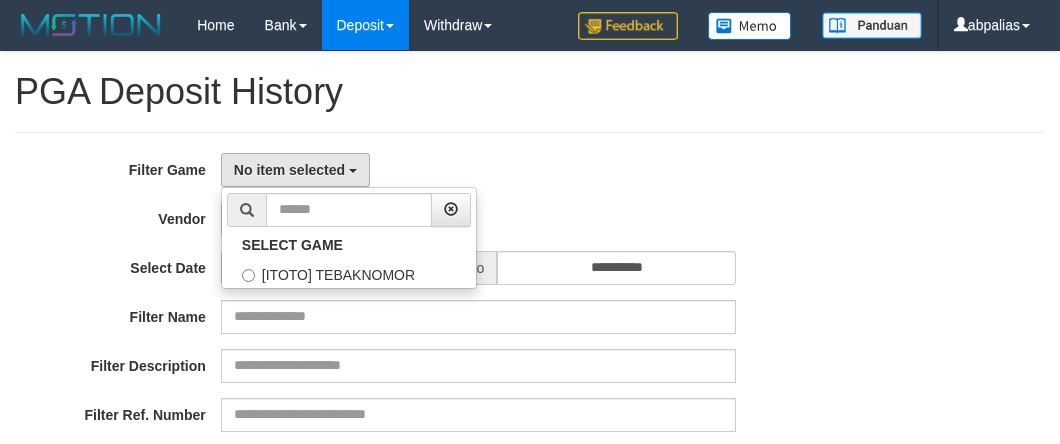 select on "***" 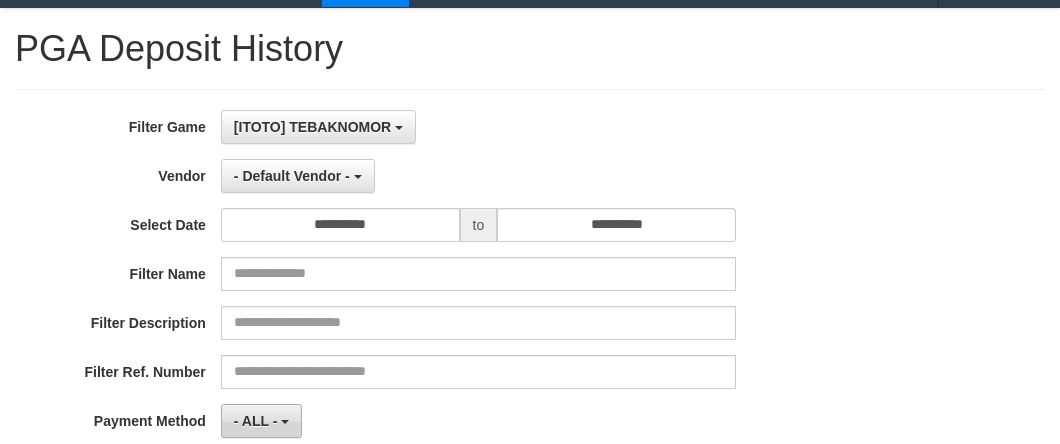 scroll, scrollTop: 272, scrollLeft: 0, axis: vertical 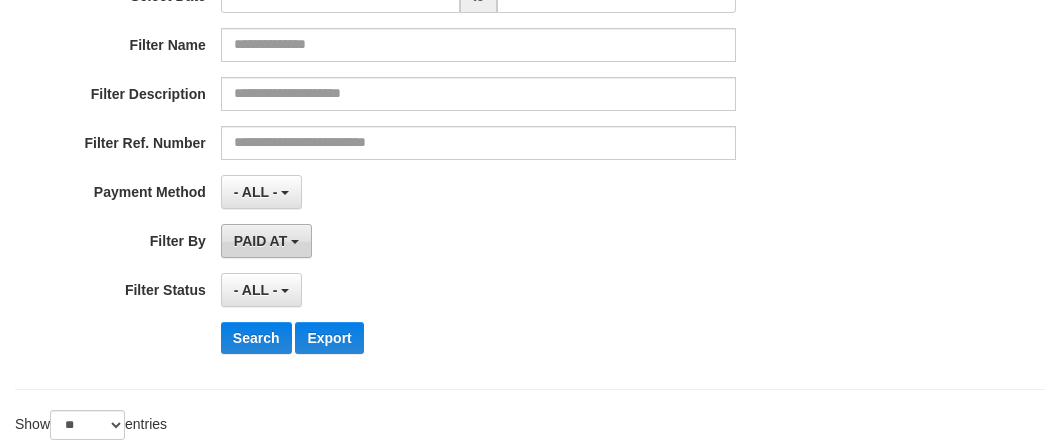 click on "PAID AT" at bounding box center [260, 241] 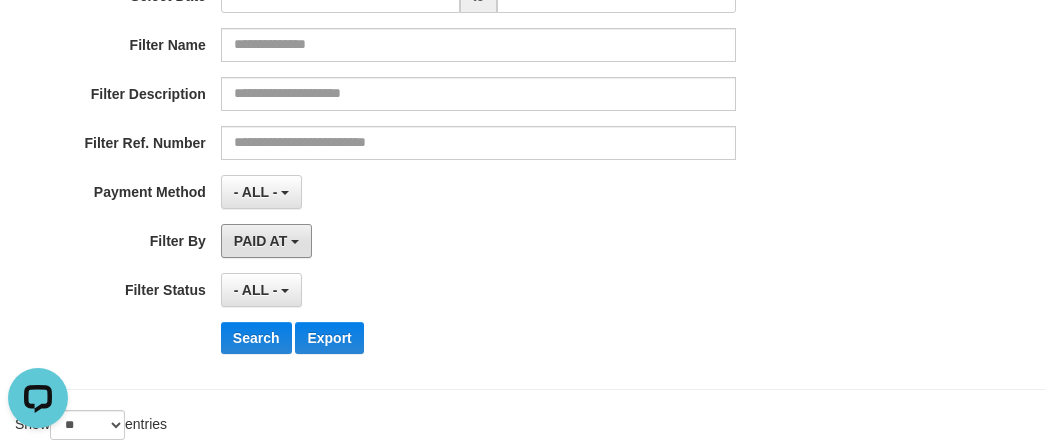 scroll, scrollTop: 0, scrollLeft: 0, axis: both 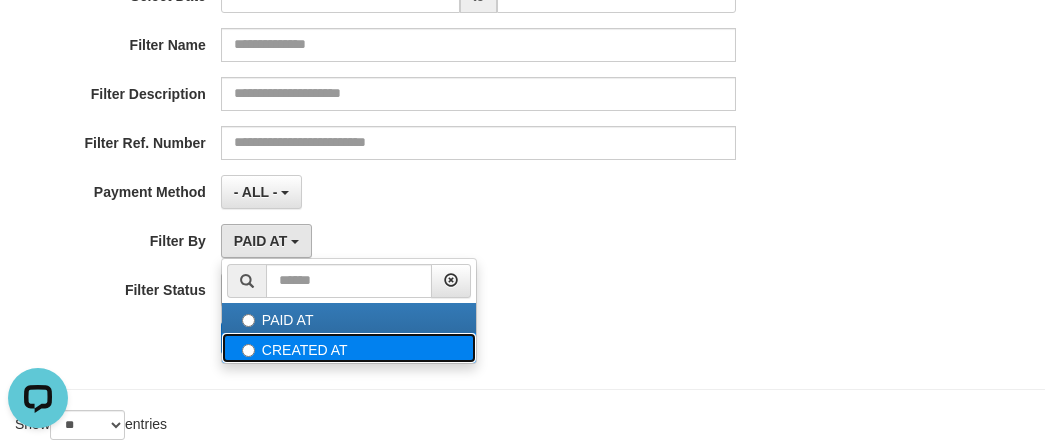 drag, startPoint x: 312, startPoint y: 353, endPoint x: 293, endPoint y: 329, distance: 30.610456 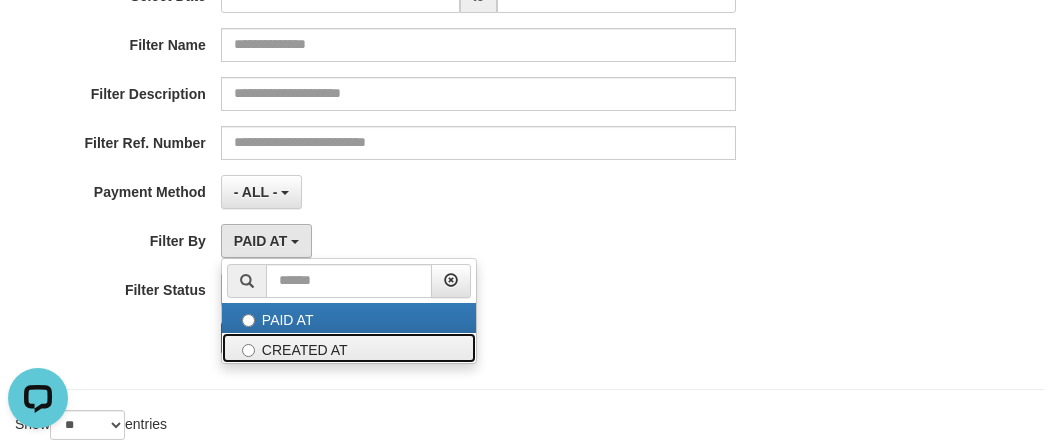 click on "CREATED AT" at bounding box center (349, 348) 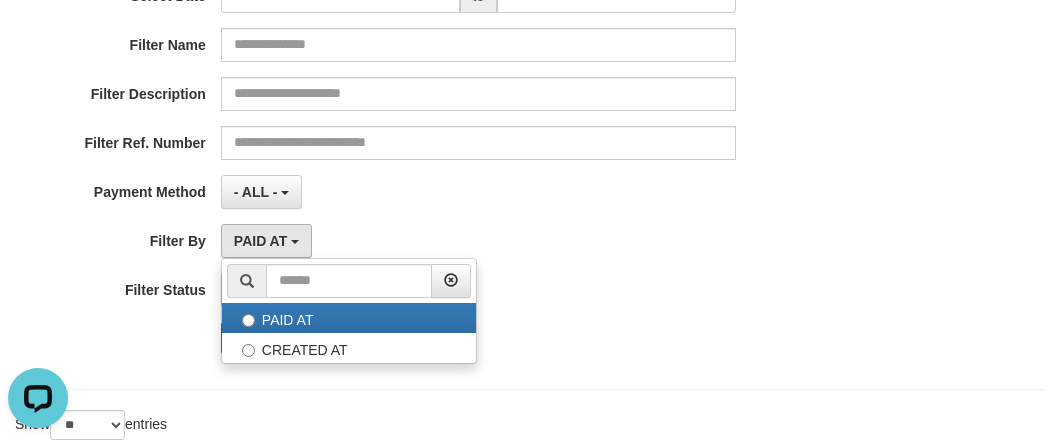 select on "*" 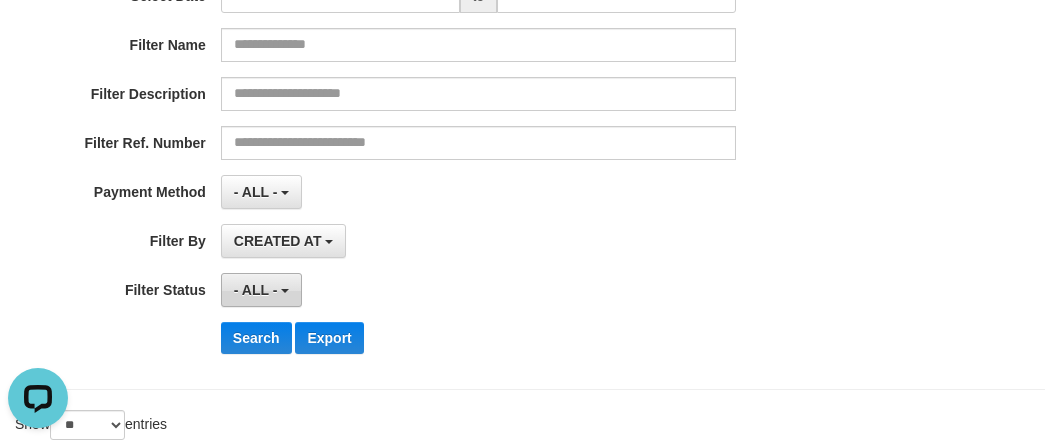 click on "- ALL -" at bounding box center [256, 290] 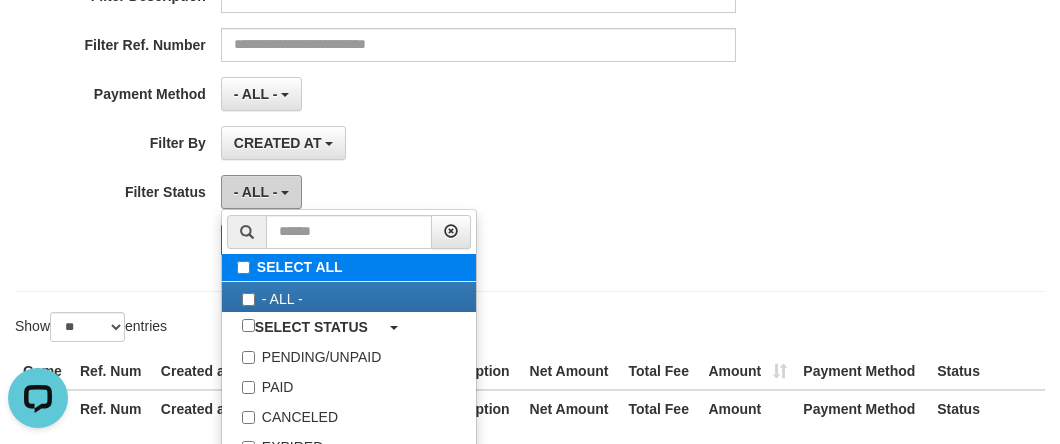 scroll, scrollTop: 476, scrollLeft: 0, axis: vertical 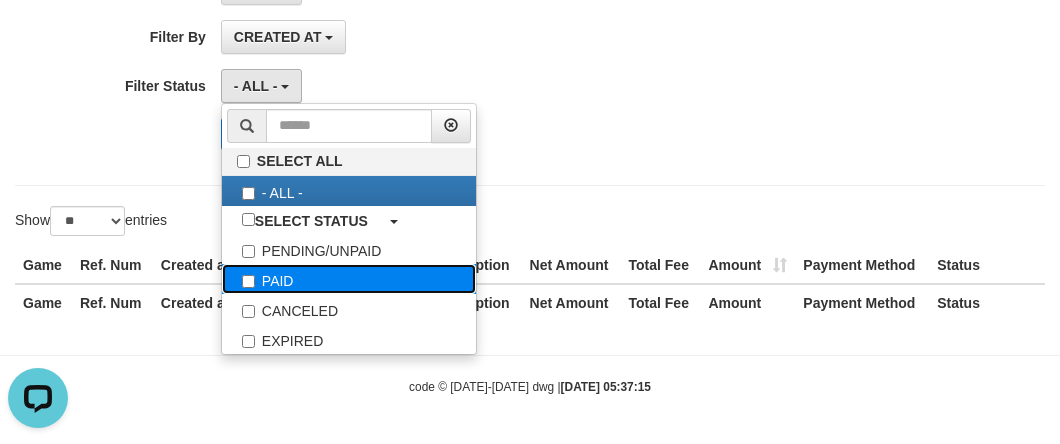 click on "PAID" at bounding box center (349, 279) 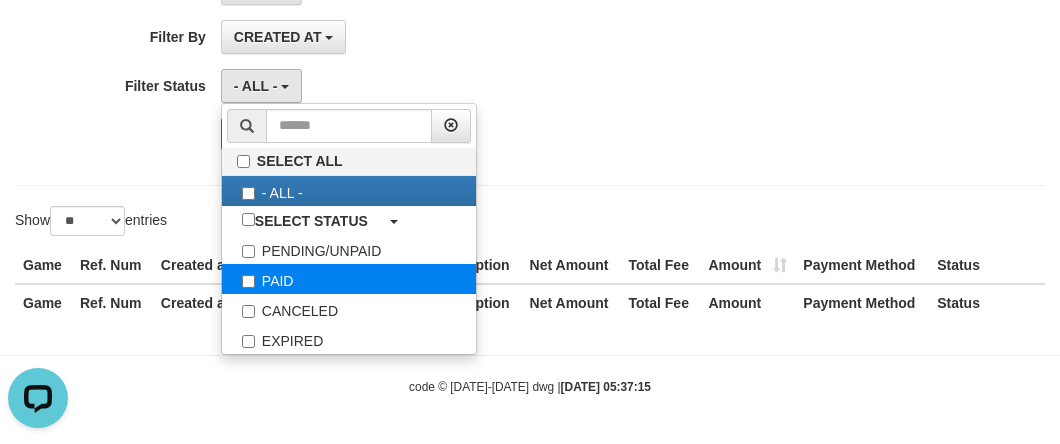 select on "*" 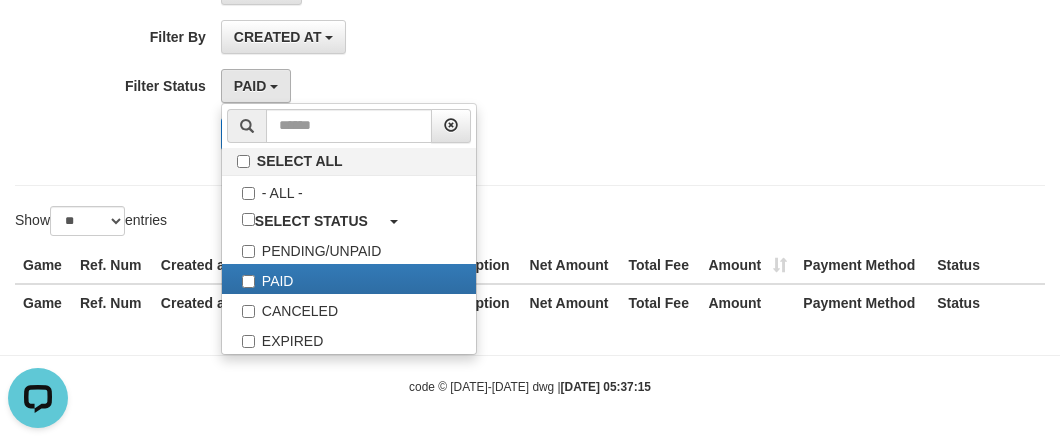 click on "Search
Export" at bounding box center [441, 134] 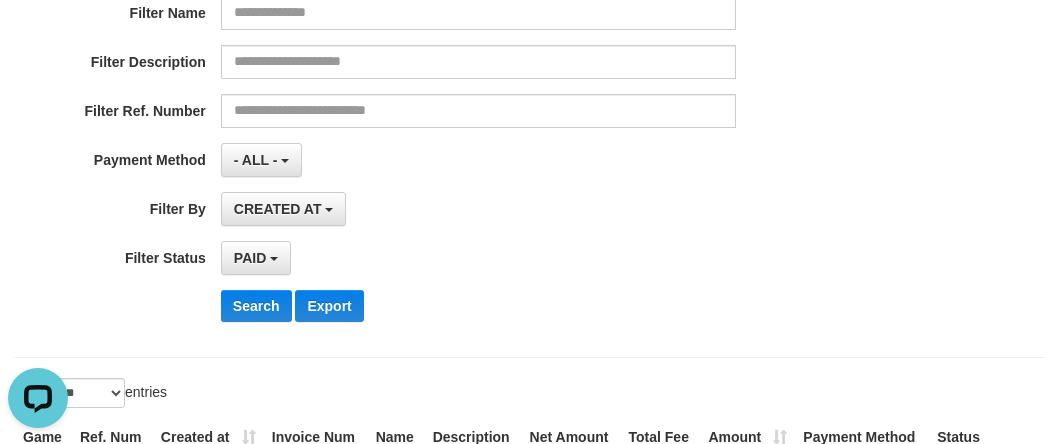 scroll, scrollTop: 203, scrollLeft: 0, axis: vertical 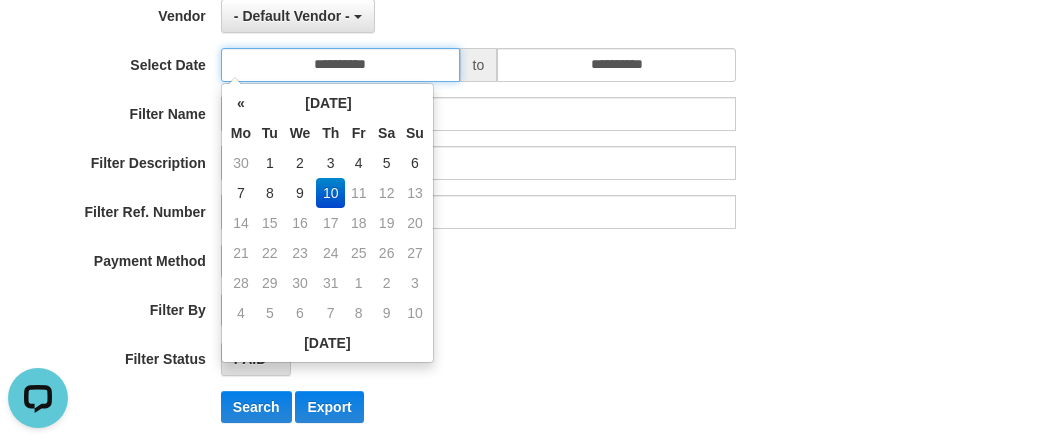 click on "**********" at bounding box center (340, 65) 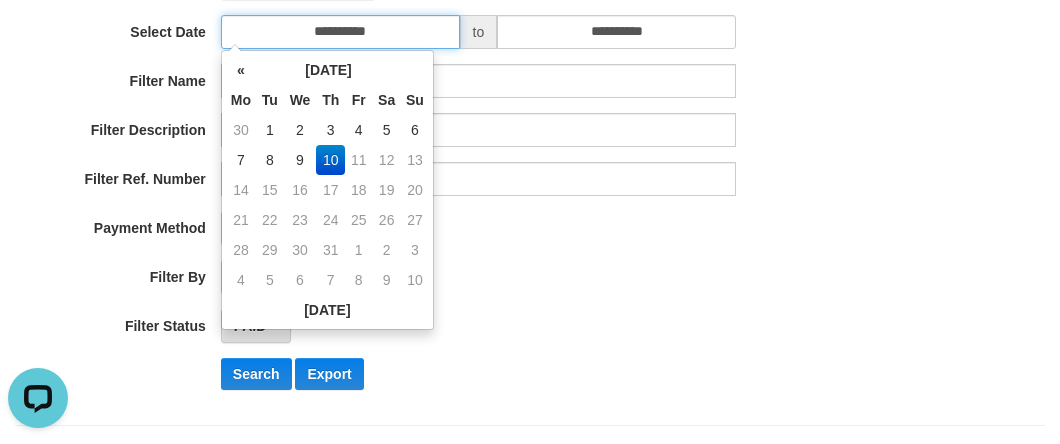 scroll, scrollTop: 294, scrollLeft: 0, axis: vertical 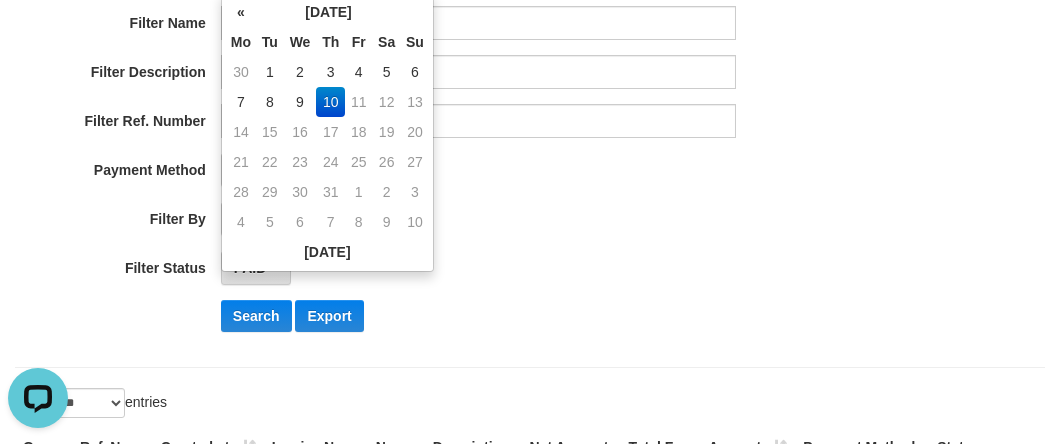 drag, startPoint x: 291, startPoint y: 97, endPoint x: 421, endPoint y: 80, distance: 131.10683 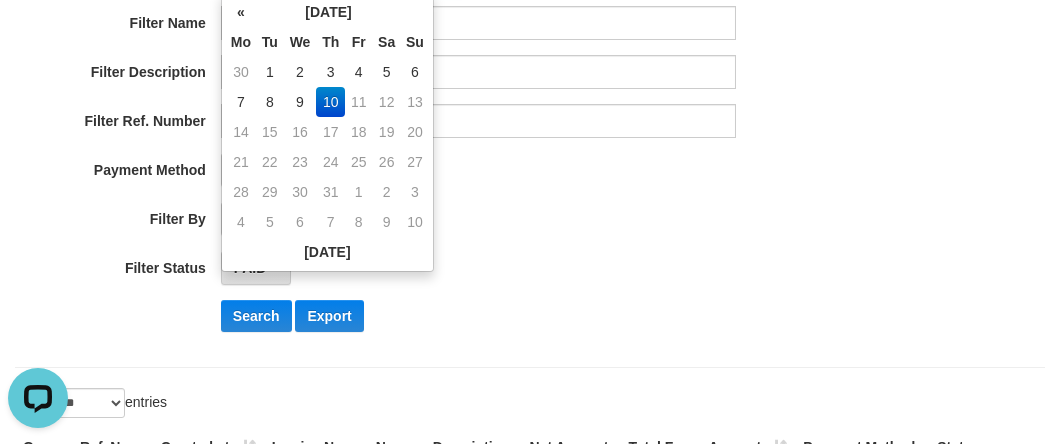 type on "**********" 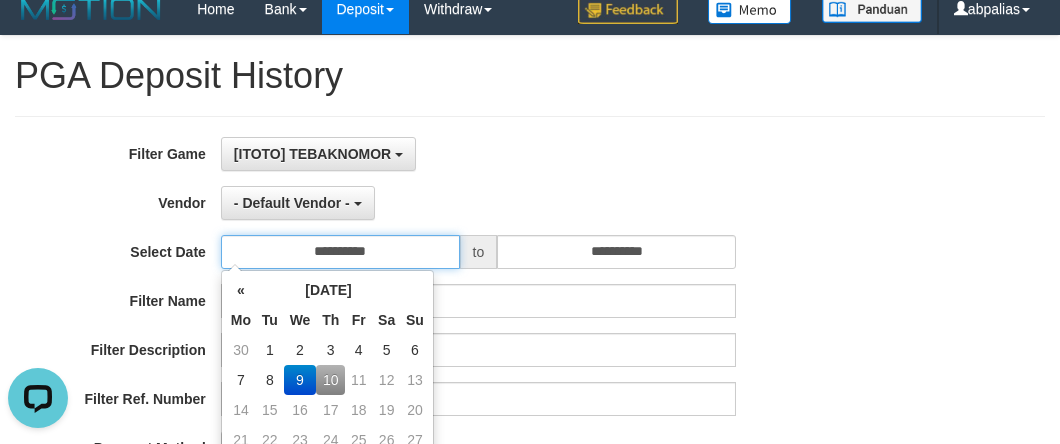 scroll, scrollTop: 0, scrollLeft: 0, axis: both 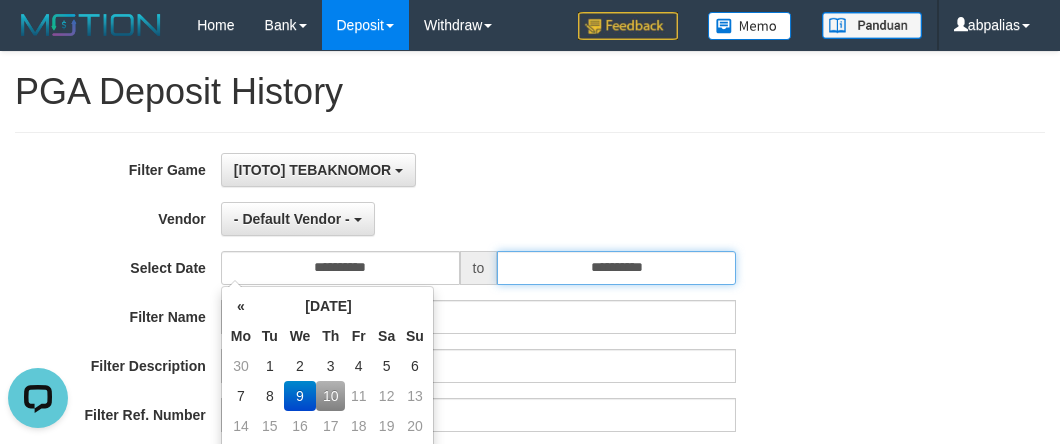 click on "**********" at bounding box center (616, 268) 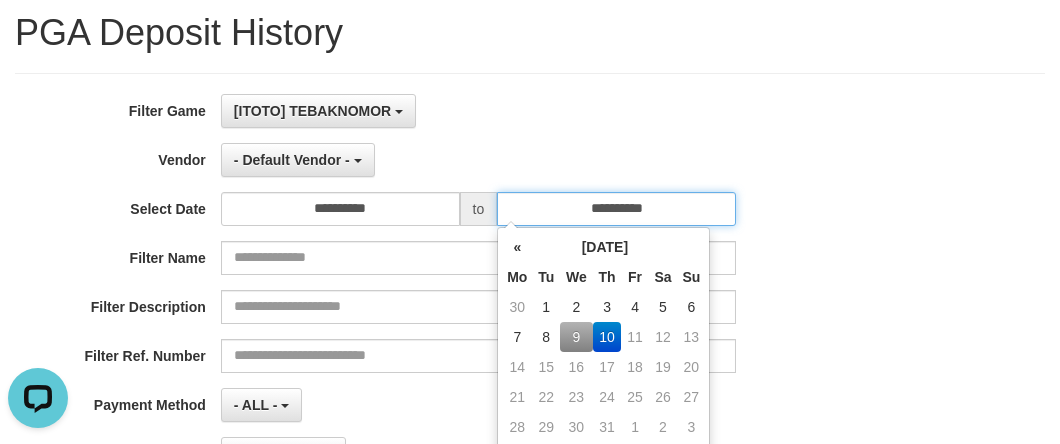scroll, scrollTop: 90, scrollLeft: 0, axis: vertical 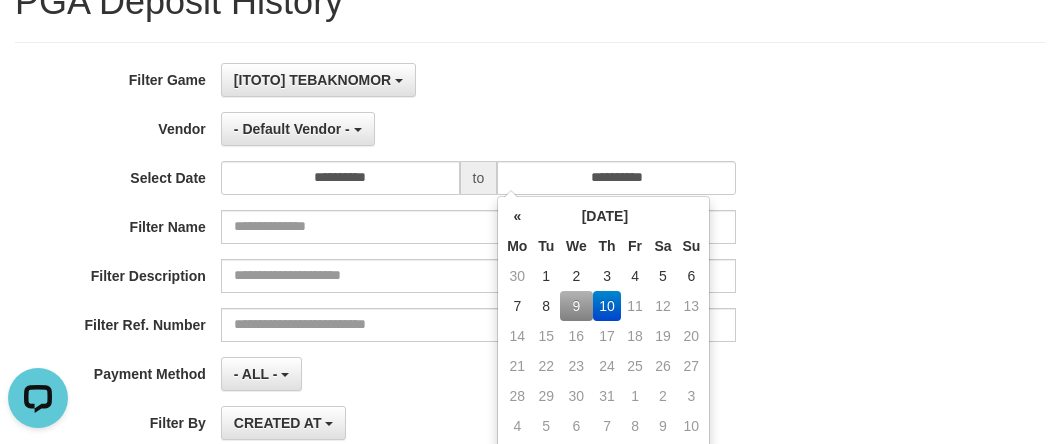 click on "9" at bounding box center (576, 306) 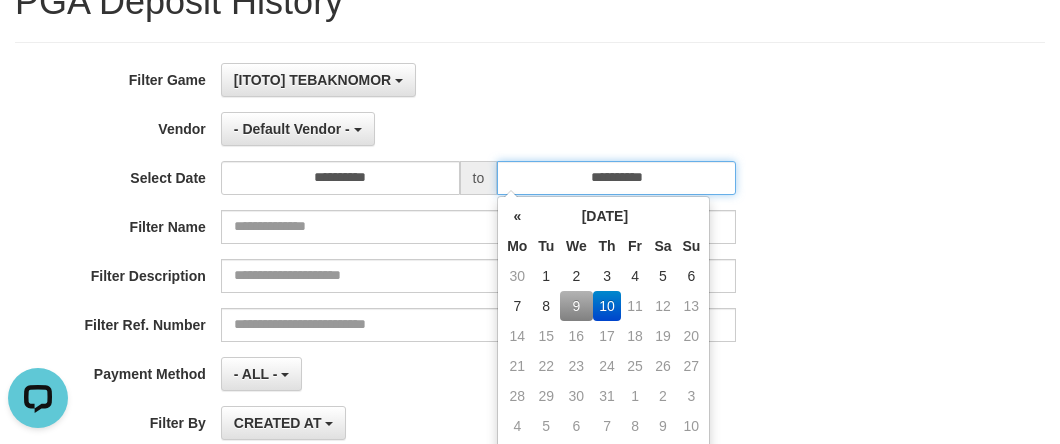 type on "**********" 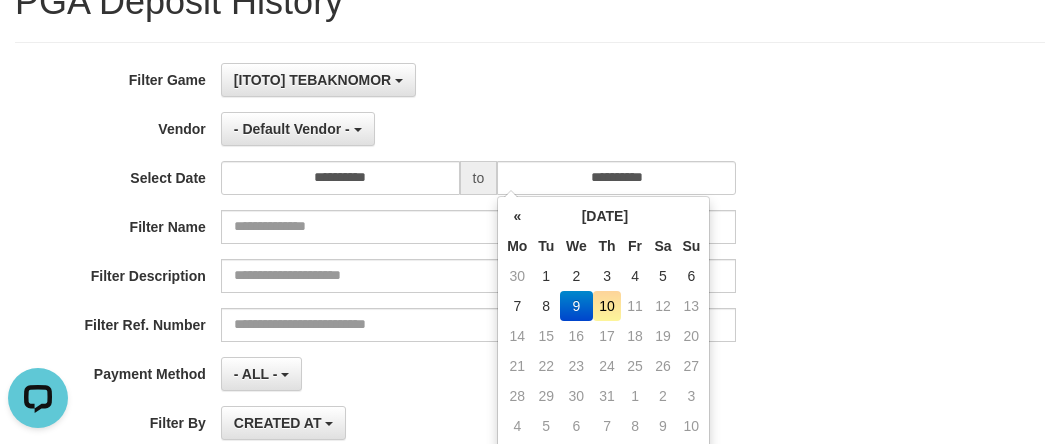 click on "- Default Vendor -    - Default Vendor -  [PERSON_NAME]  Atlas  WD LB  Java  Purple  Green  Gigantic  Aladin  Dubai  Alibaba  Grape  Gameboy  Bigon  Allstar  Xtr  Gama  IBX11  Selat  Borde  Indahjualpulsa  Lemavo  Gogogoy  Itudo  Yuwanatopup  Sidikgame  Voucher100  Awalpulsa  Lambda  Combo  IBX3 NUANSATOPUP  IBX3 Pusatjualpulsa  IBX3 Itemgame  IBX3 SILAKSA  IBX3 Makmurvoucher  IBX3 MAKMURTOPUP  IBX3 Pilihvoucher" at bounding box center (478, 129) 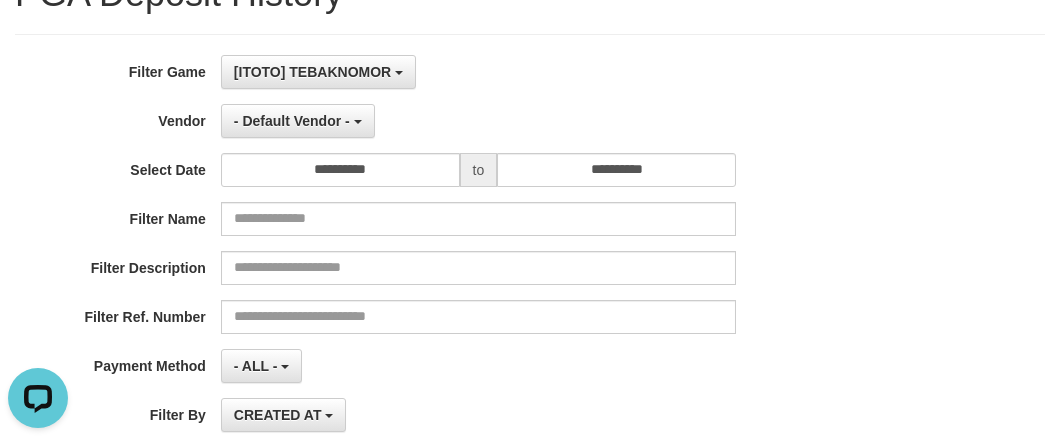scroll, scrollTop: 363, scrollLeft: 0, axis: vertical 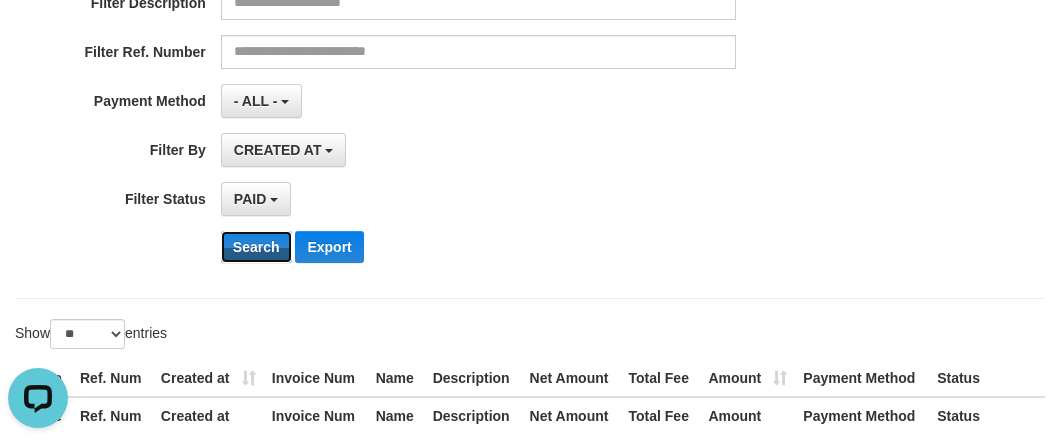 drag, startPoint x: 250, startPoint y: 247, endPoint x: 389, endPoint y: 191, distance: 149.8566 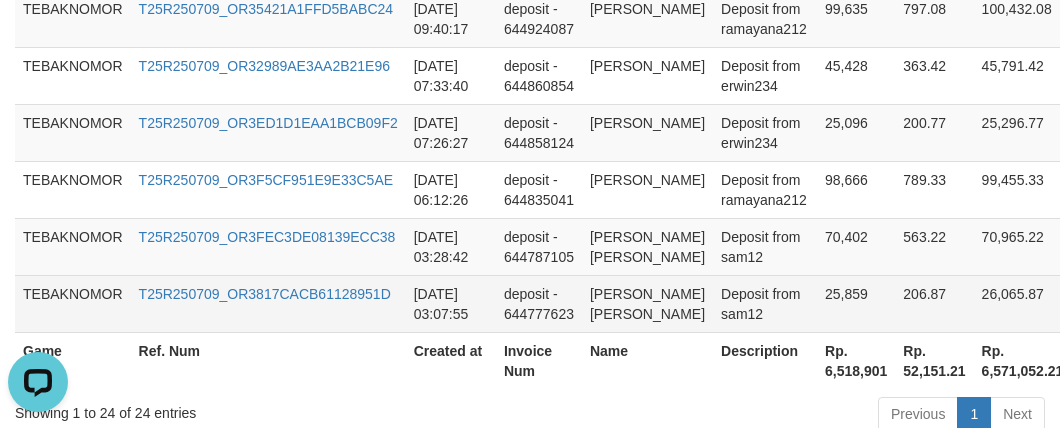 scroll, scrollTop: 2012, scrollLeft: 0, axis: vertical 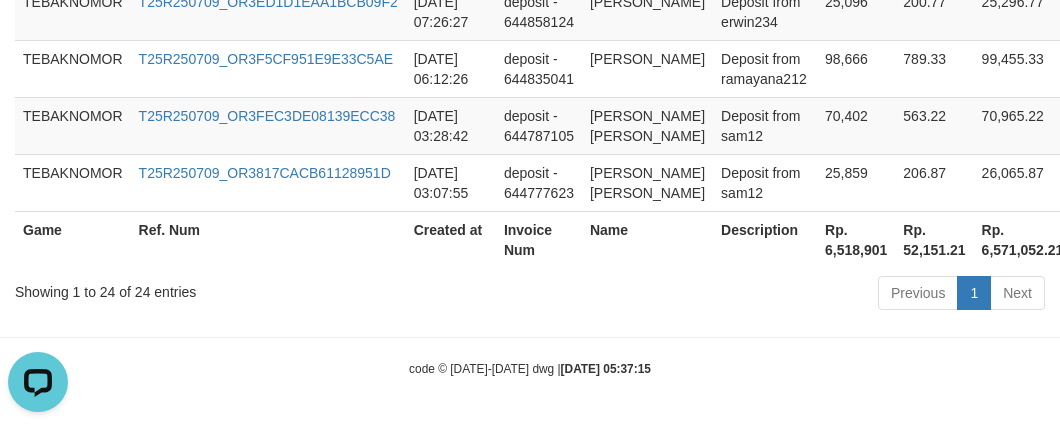 click on "Rp. 6,518,901" at bounding box center [856, 239] 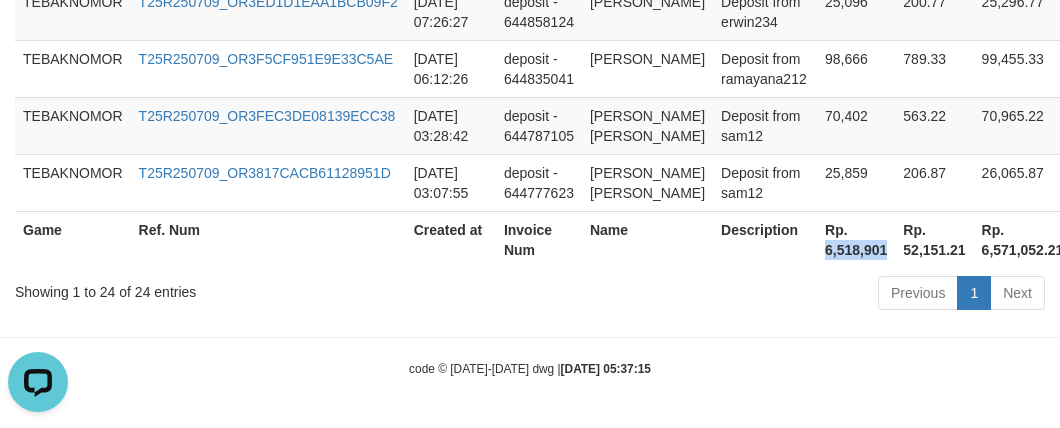 click on "Rp. 6,518,901" at bounding box center [856, 239] 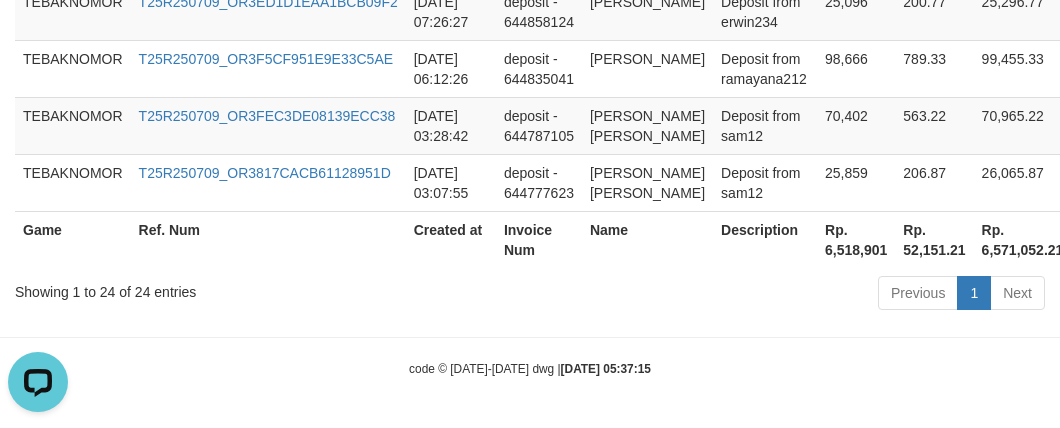 click on "Previous 1 Next" at bounding box center (751, 295) 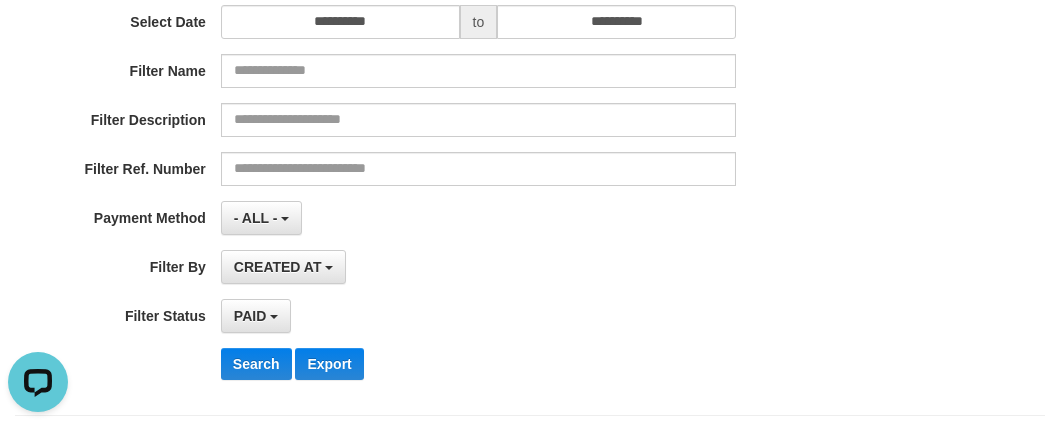 scroll, scrollTop: 0, scrollLeft: 0, axis: both 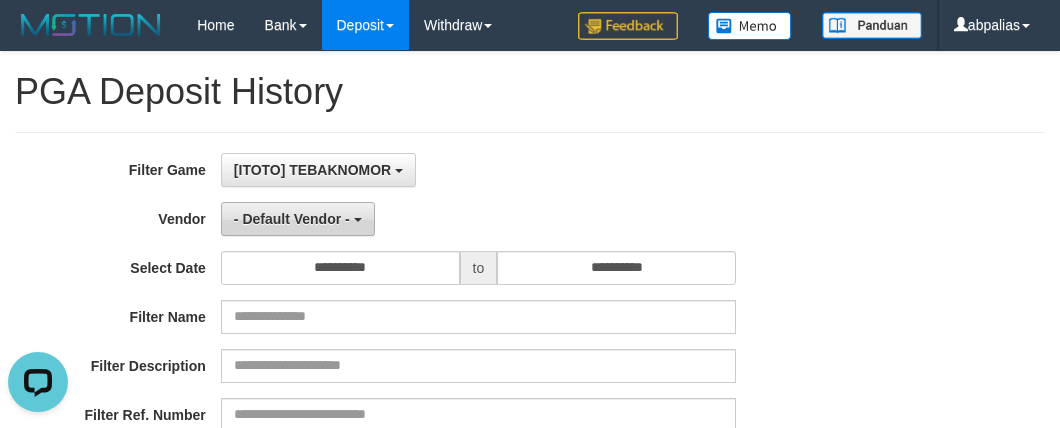 click on "- Default Vendor -" at bounding box center (292, 219) 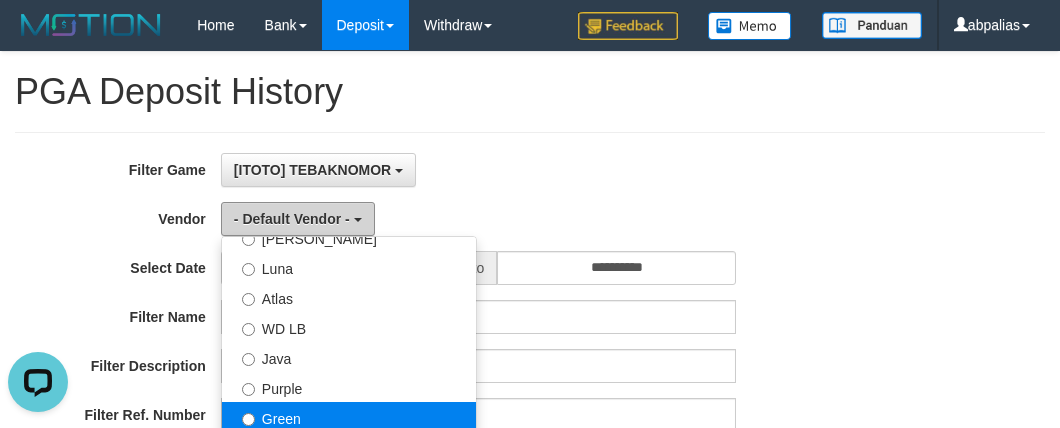 scroll, scrollTop: 181, scrollLeft: 0, axis: vertical 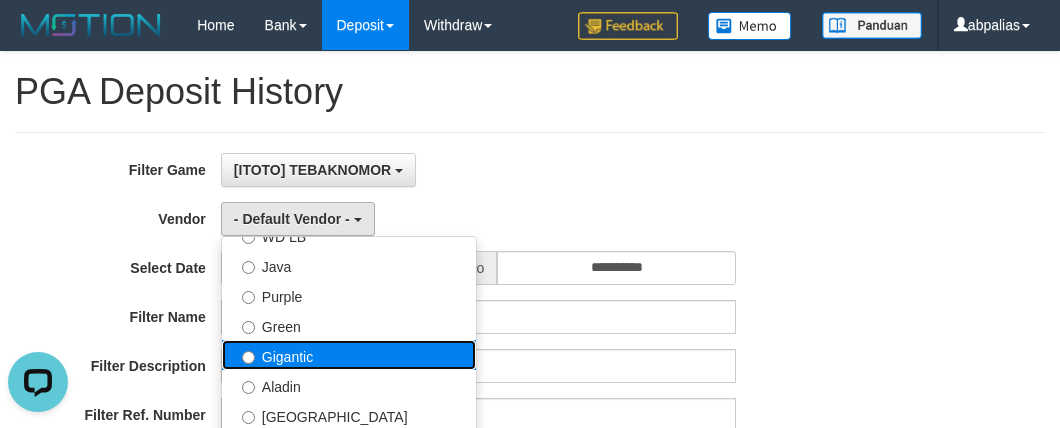 click on "Gigantic" at bounding box center [349, 355] 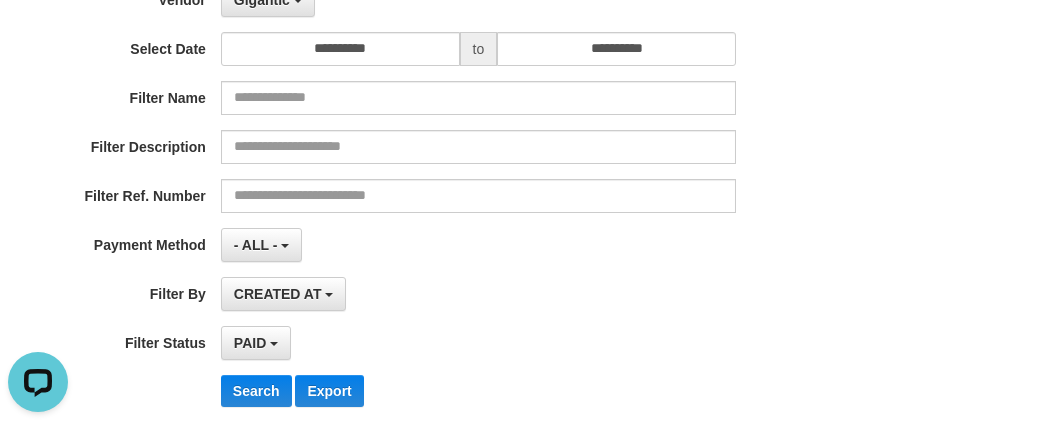 scroll, scrollTop: 363, scrollLeft: 0, axis: vertical 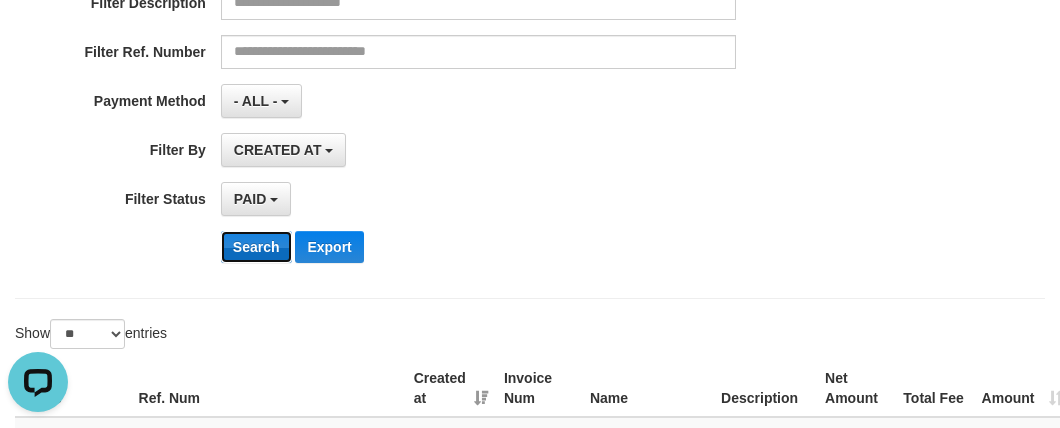 click on "Search" at bounding box center (256, 247) 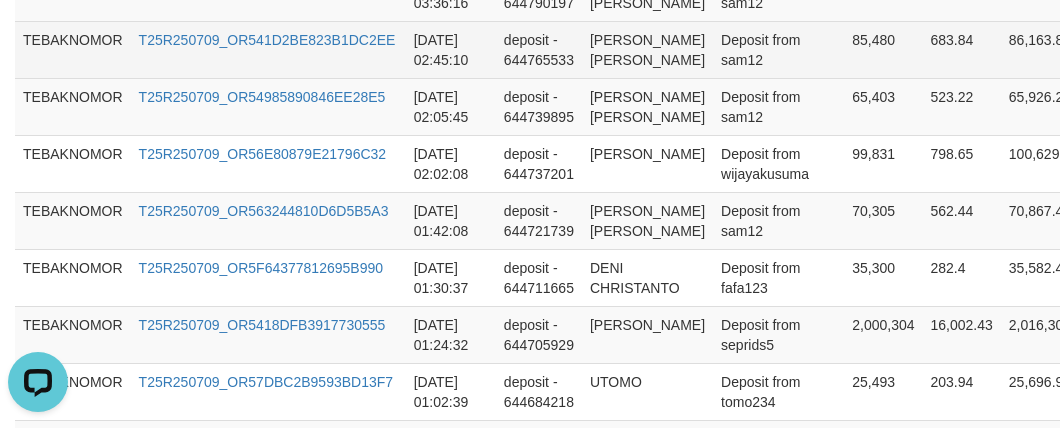 scroll, scrollTop: 1922, scrollLeft: 0, axis: vertical 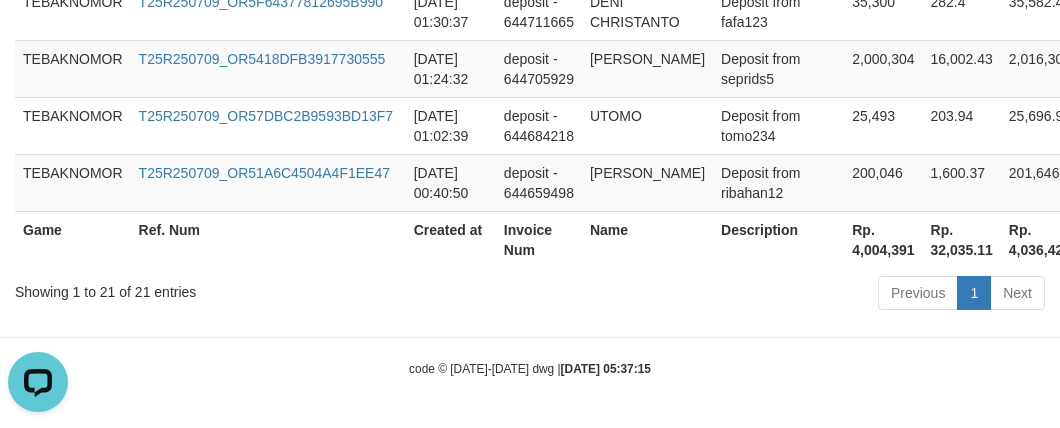 click on "Rp. 4,004,391" at bounding box center [883, 239] 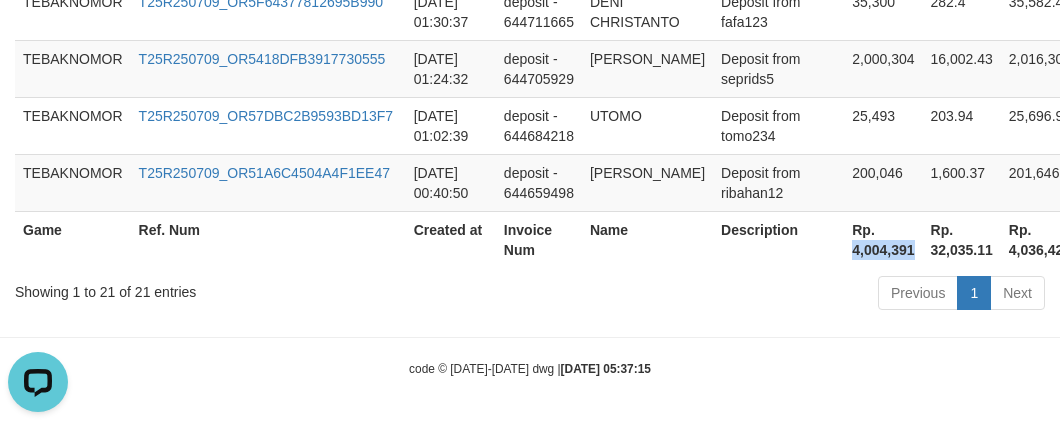 click on "Rp. 4,004,391" at bounding box center [883, 239] 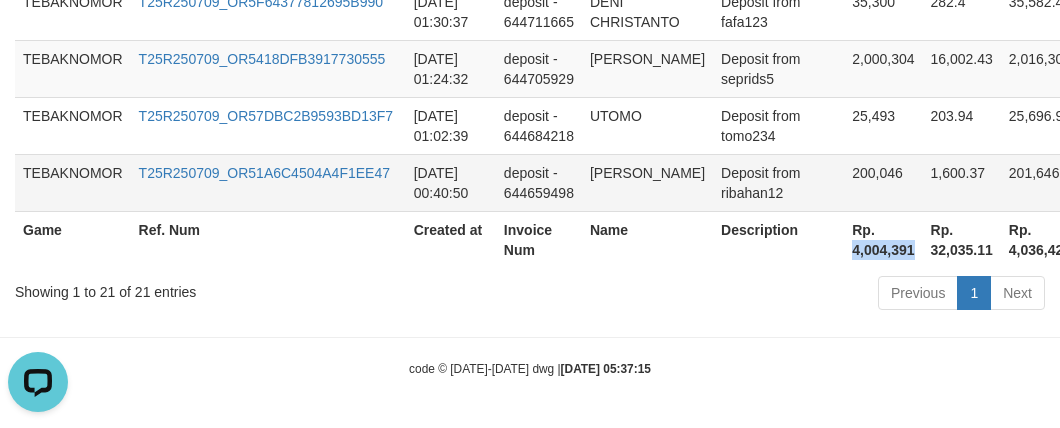 copy on "4,004,391" 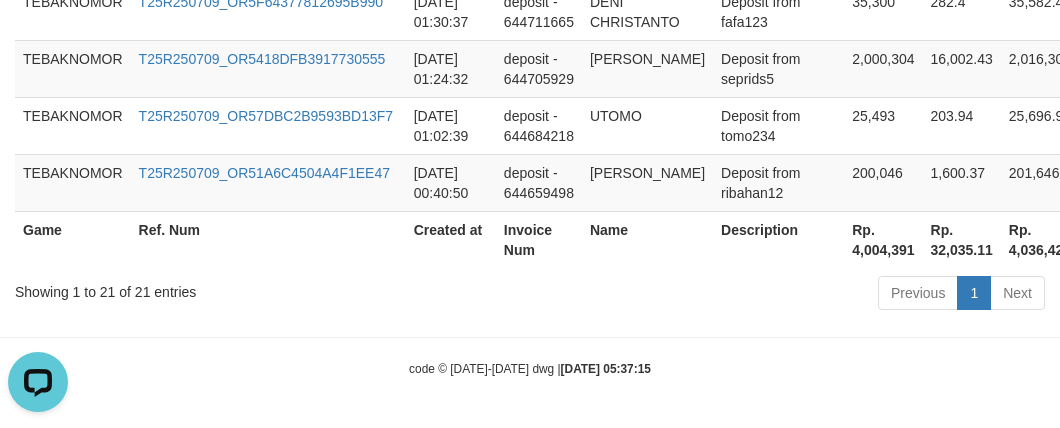 click on "Invoice Num" at bounding box center [539, 239] 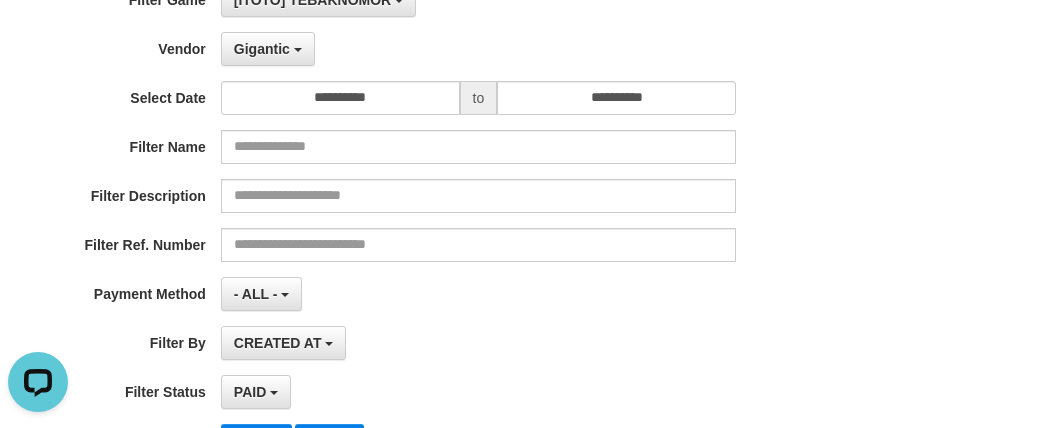 scroll, scrollTop: 104, scrollLeft: 0, axis: vertical 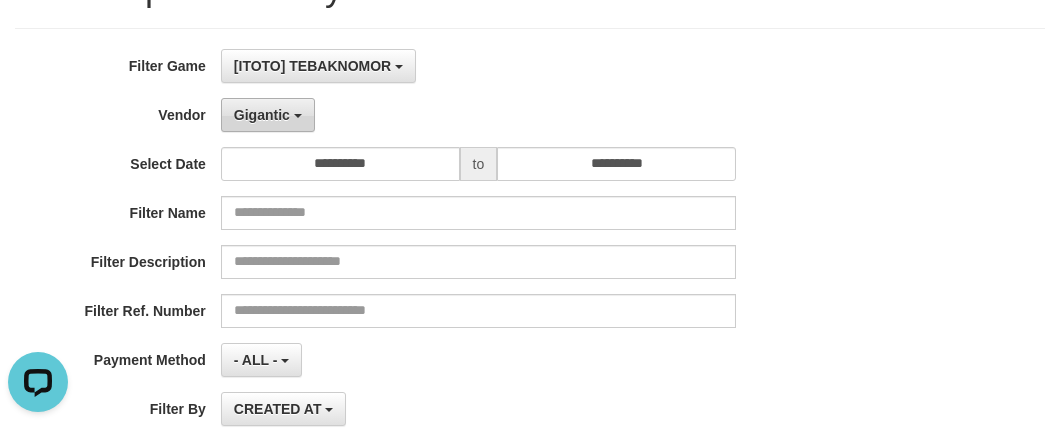 click on "Gigantic" at bounding box center (262, 115) 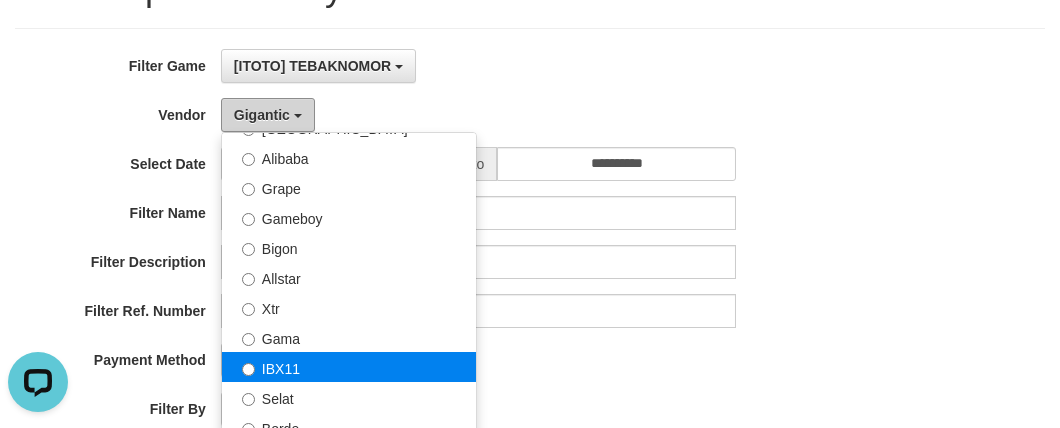 scroll, scrollTop: 454, scrollLeft: 0, axis: vertical 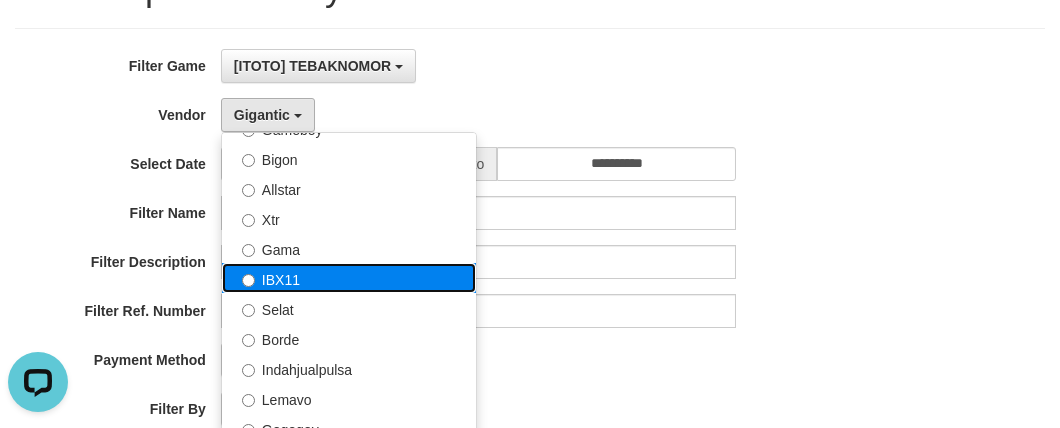 click on "IBX11" at bounding box center [349, 278] 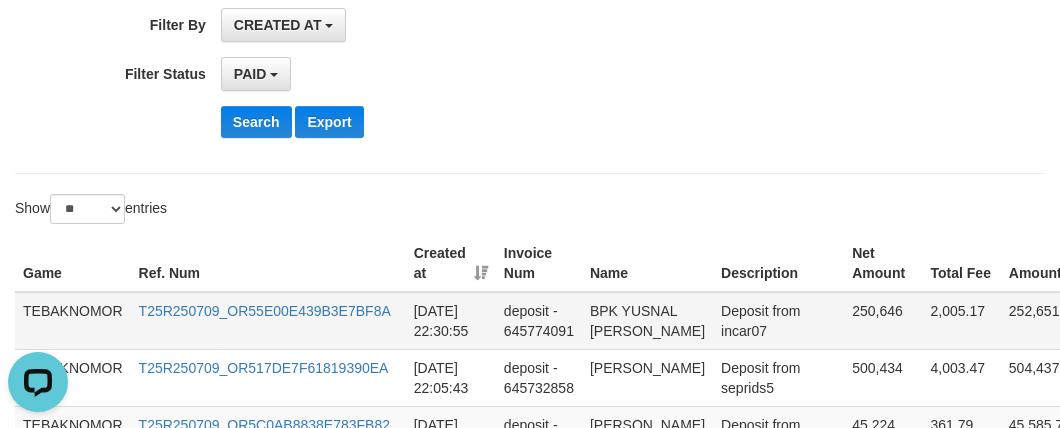 scroll, scrollTop: 559, scrollLeft: 0, axis: vertical 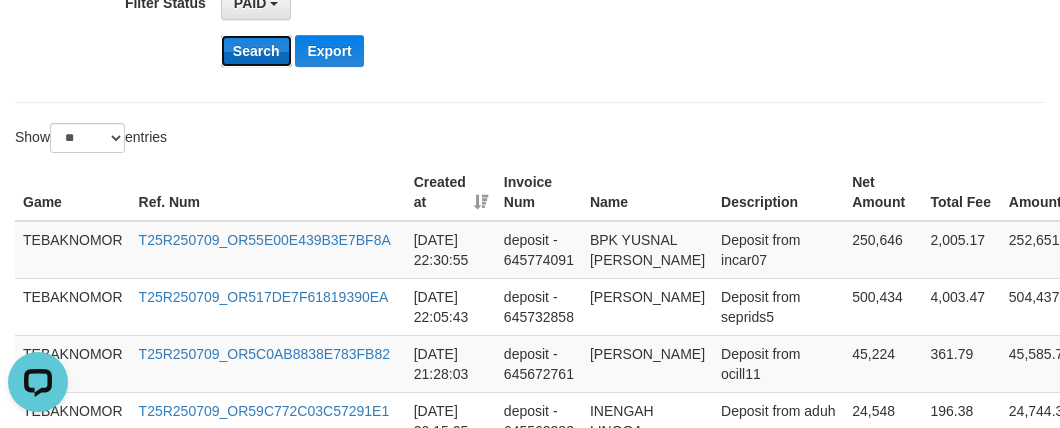 click on "Search" at bounding box center [256, 51] 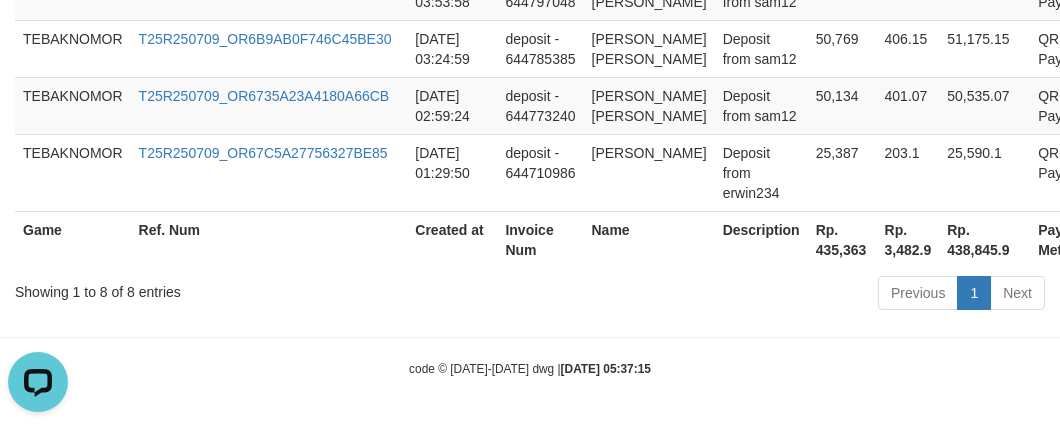 scroll, scrollTop: 1182, scrollLeft: 0, axis: vertical 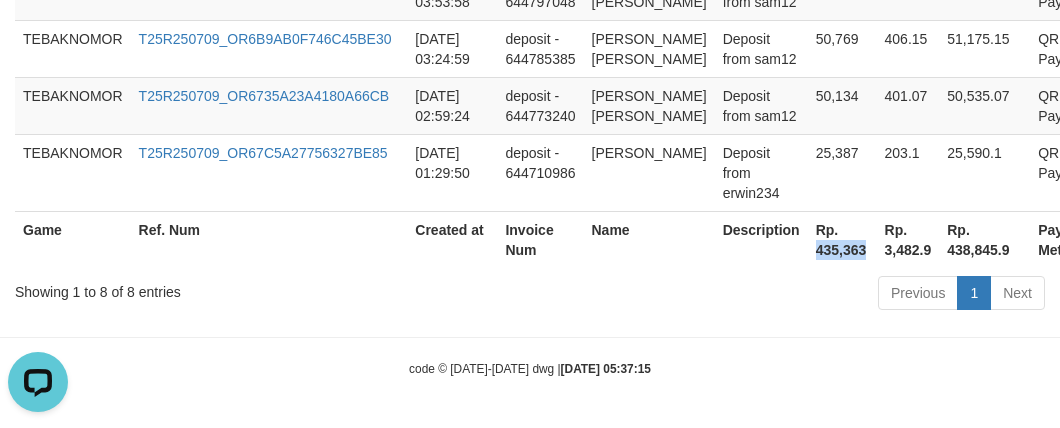click on "Rp. 435,363" at bounding box center (842, 239) 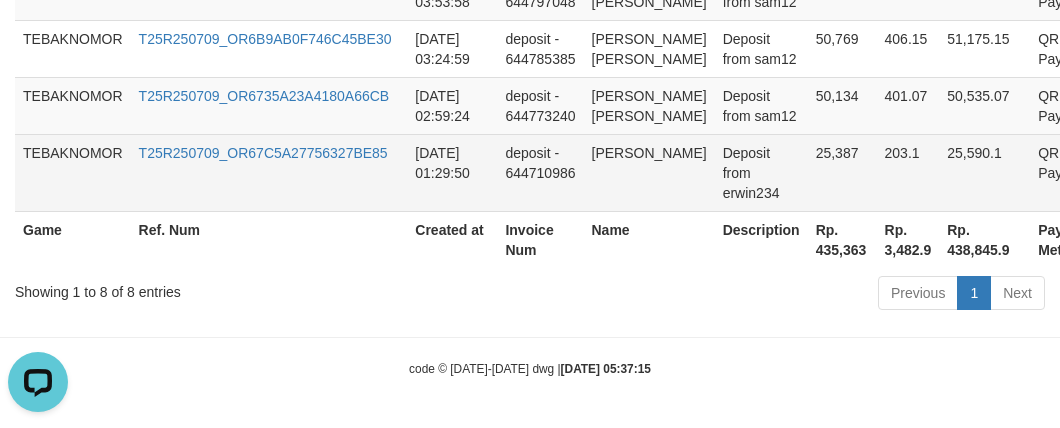 click on "[PERSON_NAME]" at bounding box center (649, 172) 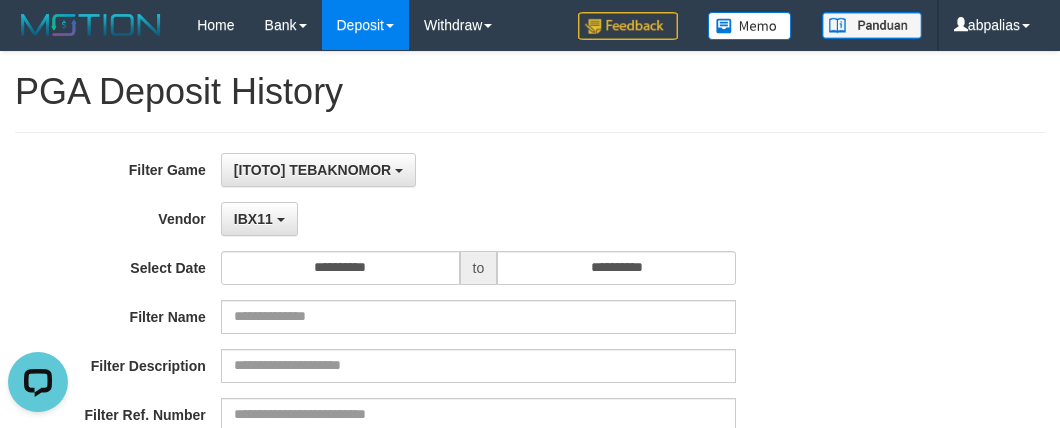 scroll, scrollTop: 0, scrollLeft: 0, axis: both 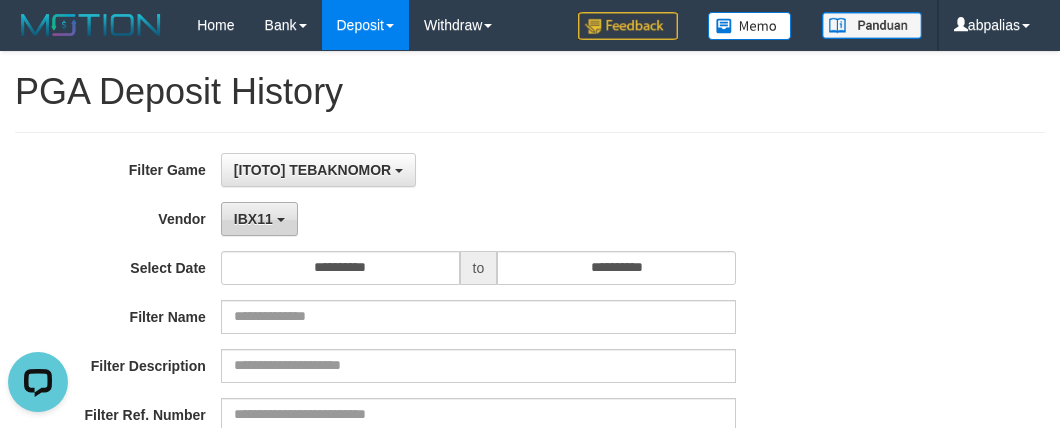click on "IBX11" at bounding box center (253, 219) 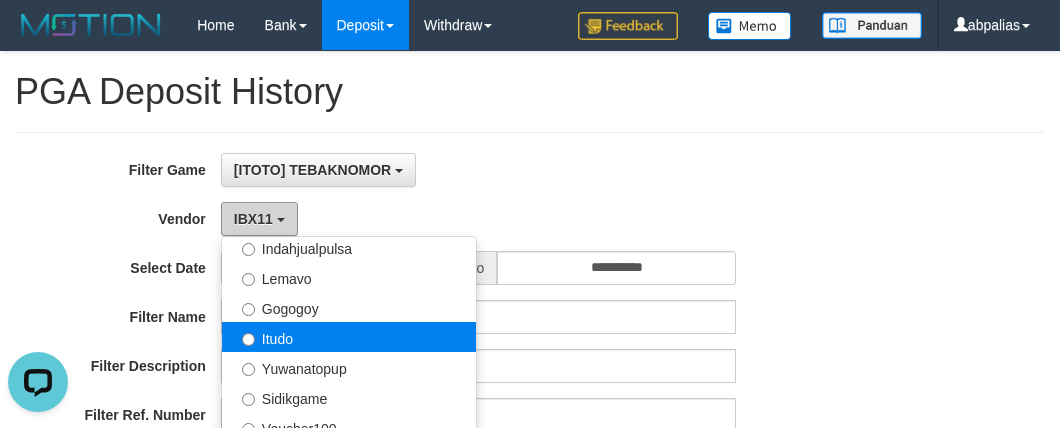 scroll, scrollTop: 685, scrollLeft: 0, axis: vertical 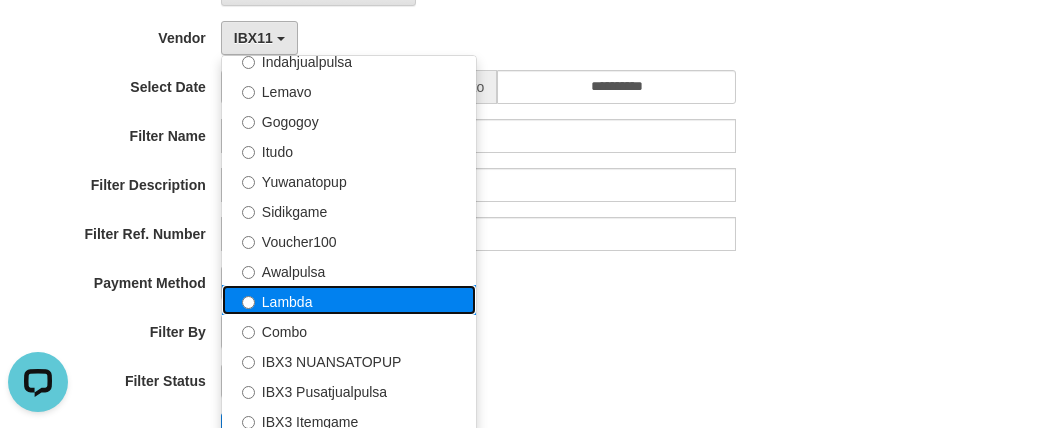 click on "Lambda" at bounding box center (349, 300) 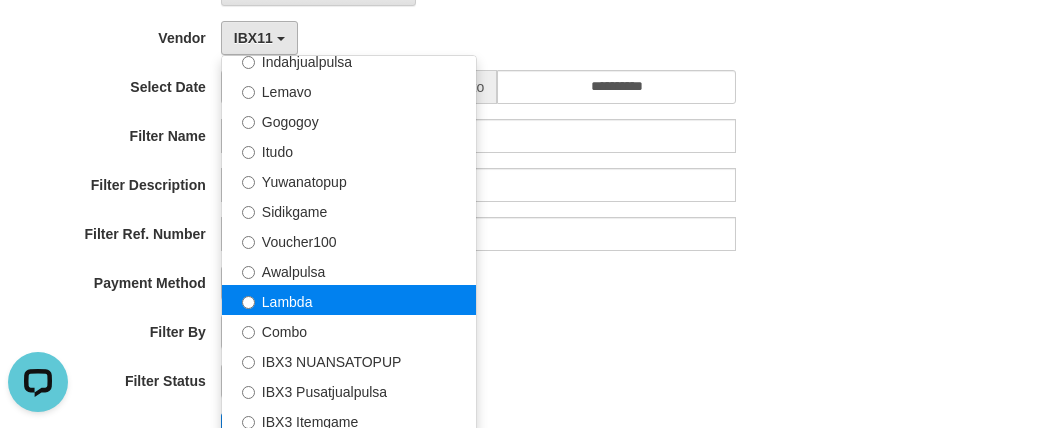 select on "**********" 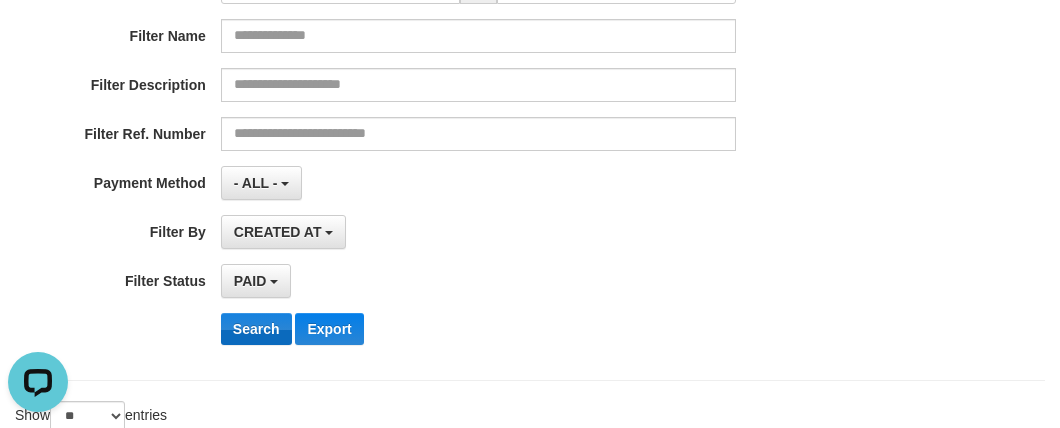 scroll, scrollTop: 363, scrollLeft: 0, axis: vertical 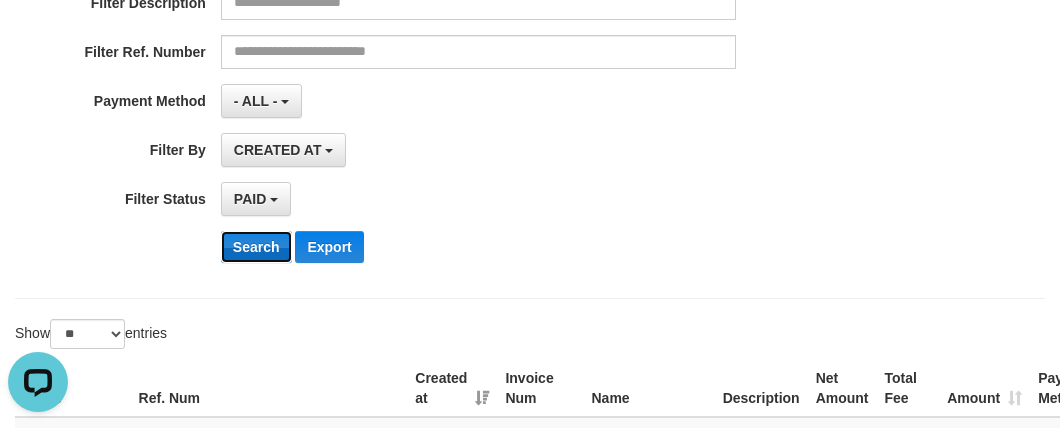 click on "Search" at bounding box center [256, 247] 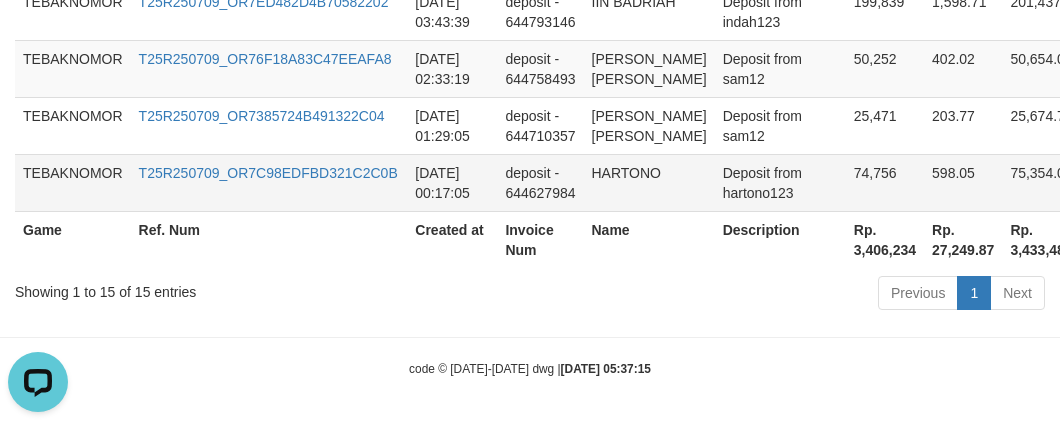 scroll, scrollTop: 1680, scrollLeft: 0, axis: vertical 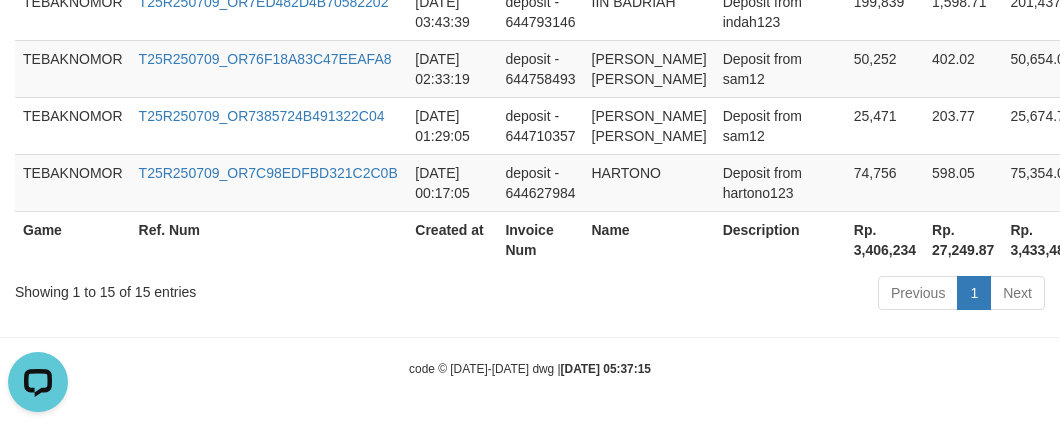 click on "Rp. 3,406,234" at bounding box center (885, 239) 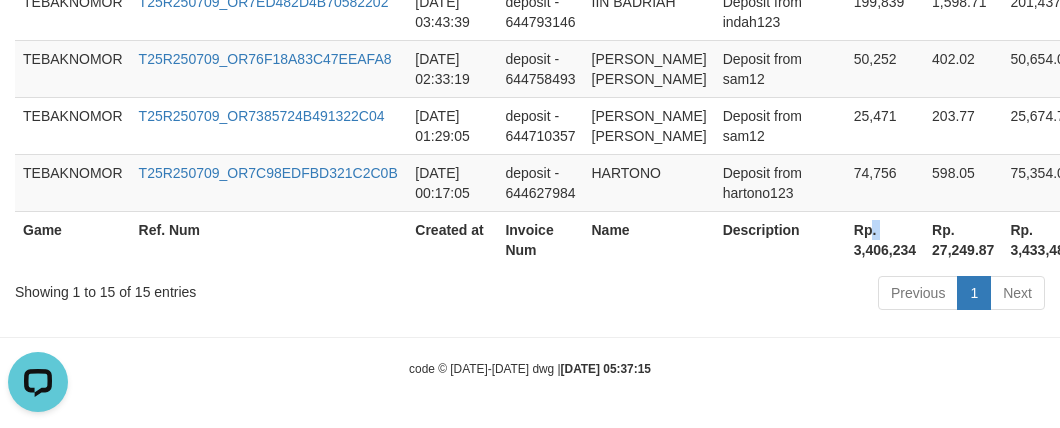 click on "Rp. 3,406,234" at bounding box center (885, 239) 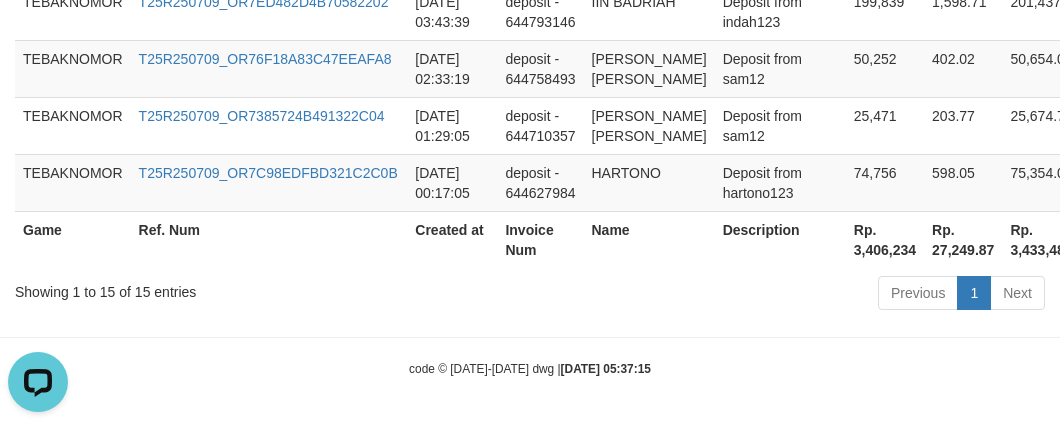 click on "Rp. 3,406,234" at bounding box center [885, 239] 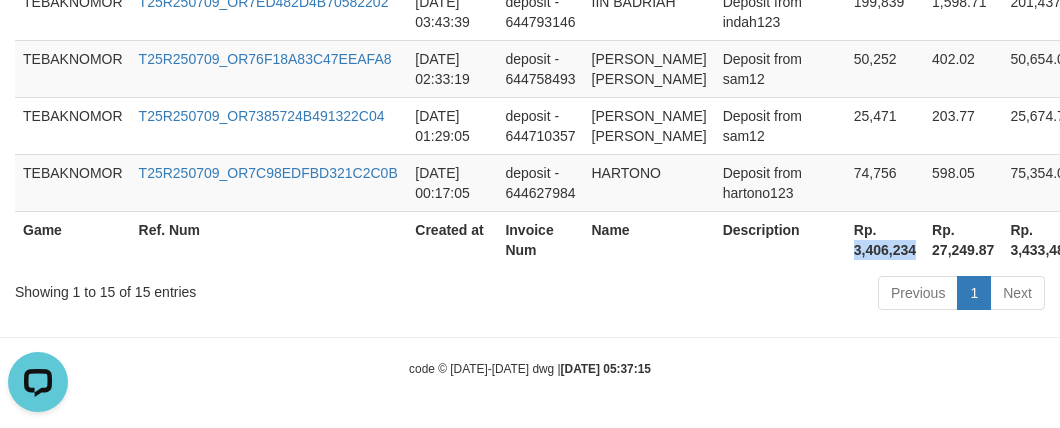 copy on "3,406,234" 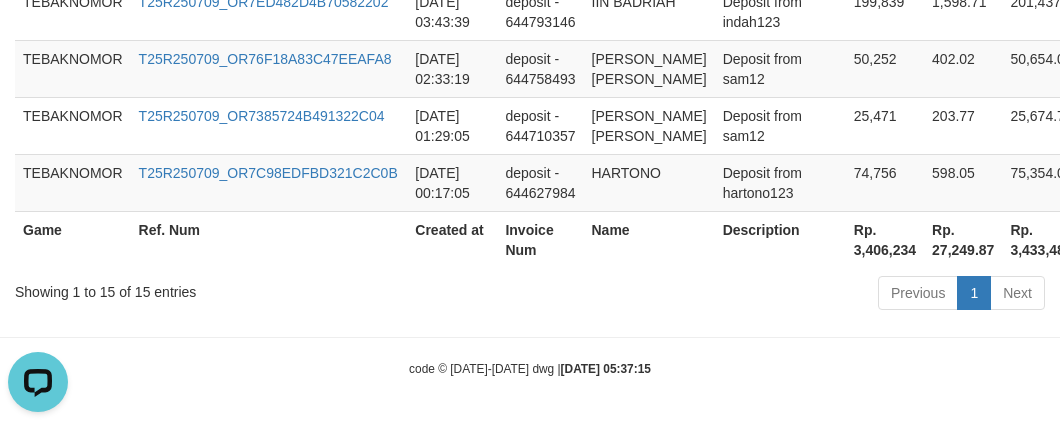 drag, startPoint x: 863, startPoint y: 310, endPoint x: 848, endPoint y: 307, distance: 15.297058 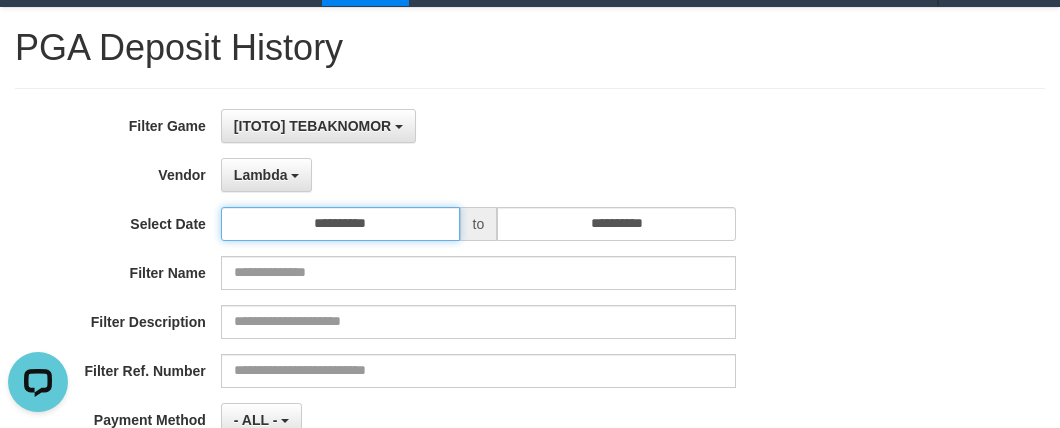 click on "**********" at bounding box center (340, 224) 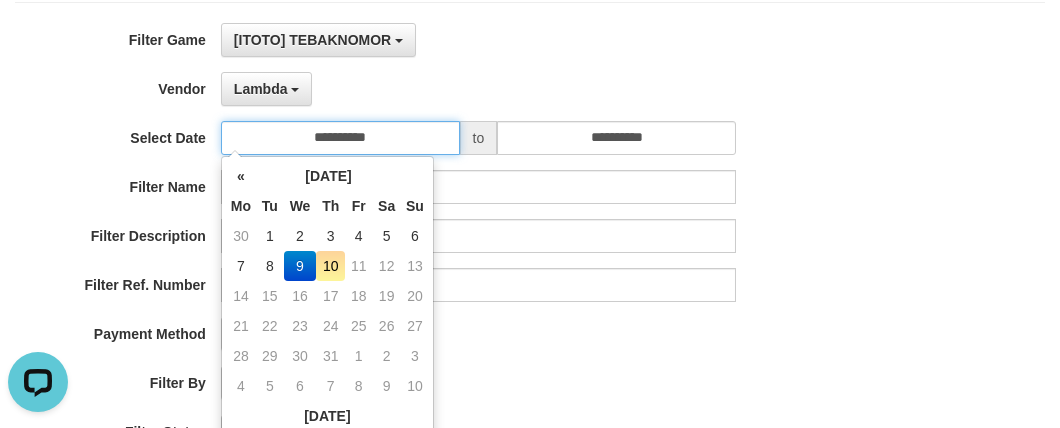 scroll, scrollTop: 135, scrollLeft: 0, axis: vertical 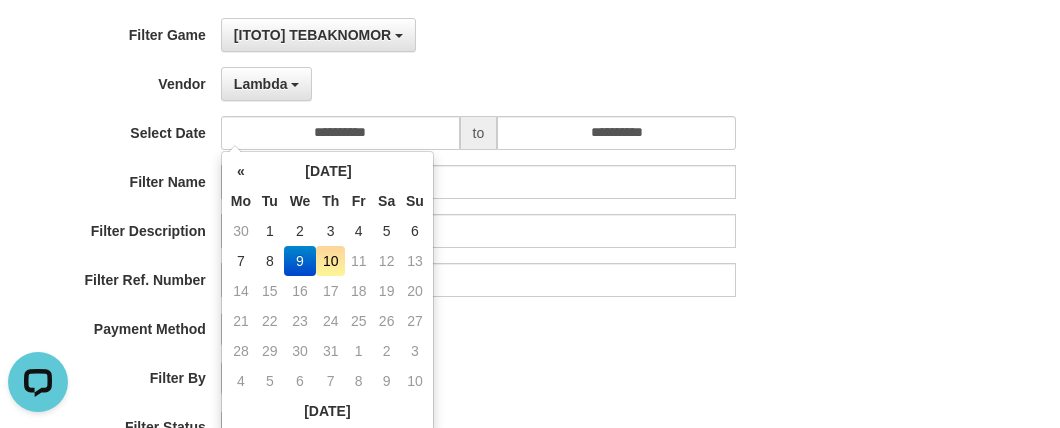 drag, startPoint x: 330, startPoint y: 260, endPoint x: 407, endPoint y: 147, distance: 136.74063 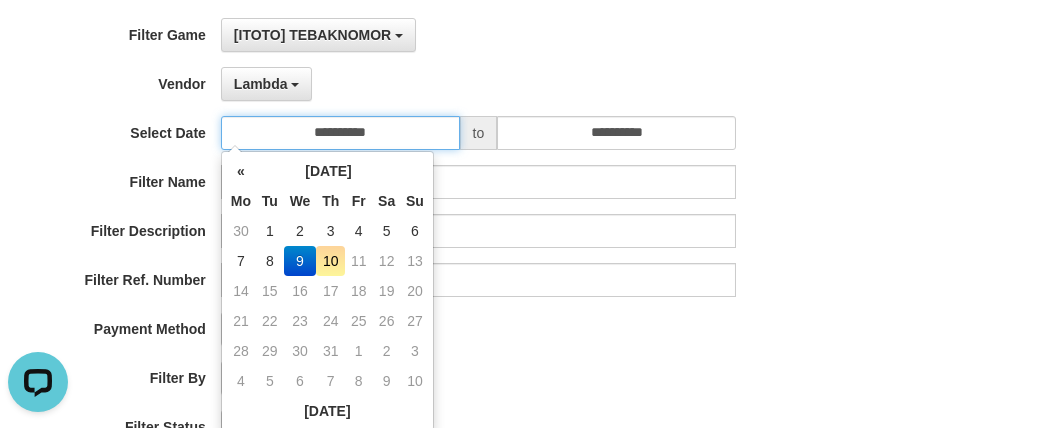 type on "**********" 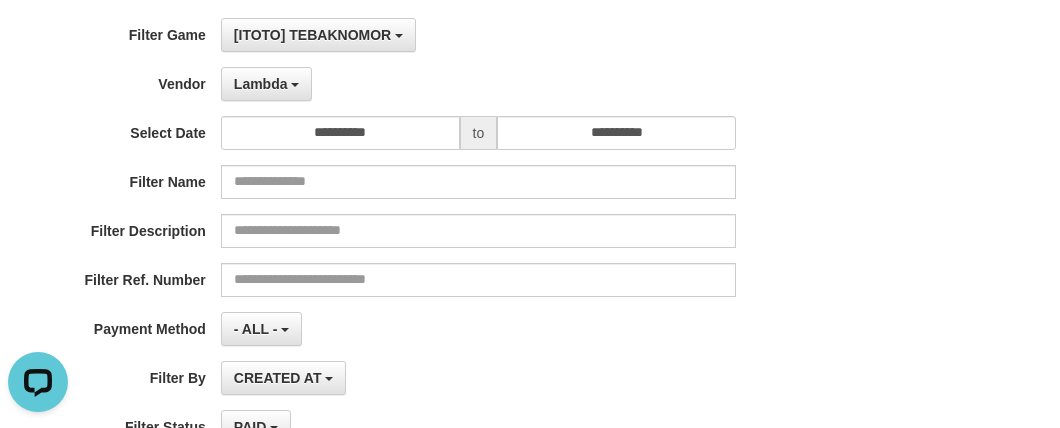 click on "Lambda    - Default Vendor -  [PERSON_NAME]  Atlas  WD LB  Java  Purple  Green  Gigantic  Aladin  Dubai  Alibaba  Grape  Gameboy  Bigon  Allstar  Xtr  Gama  IBX11  Selat  Borde  Indahjualpulsa  Lemavo  Gogogoy  Itudo  Yuwanatopup  Sidikgame  Voucher100  Awalpulsa  Lambda  Combo  IBX3 NUANSATOPUP  IBX3 Pusatjualpulsa  IBX3 Itemgame  IBX3 SILAKSA  IBX3 Makmurvoucher  IBX3 MAKMURTOPUP  IBX3 Pilihvoucher" at bounding box center (478, 84) 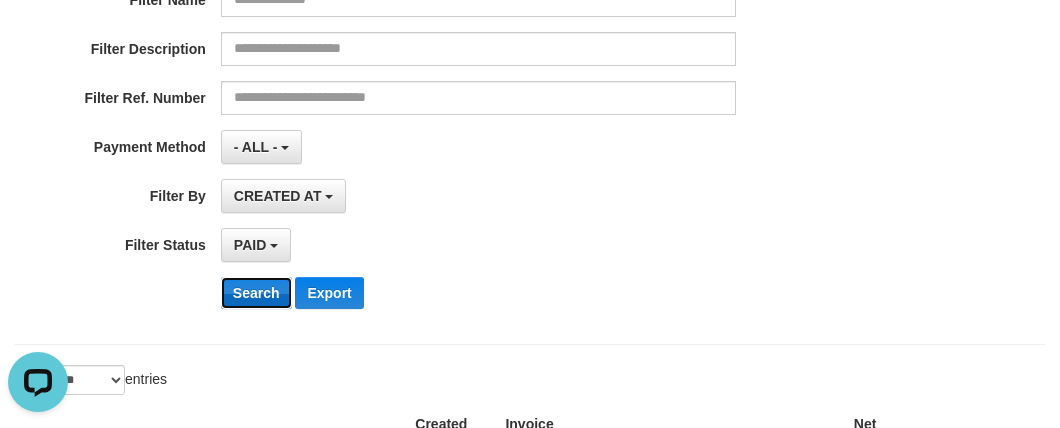 click on "Search" at bounding box center [256, 293] 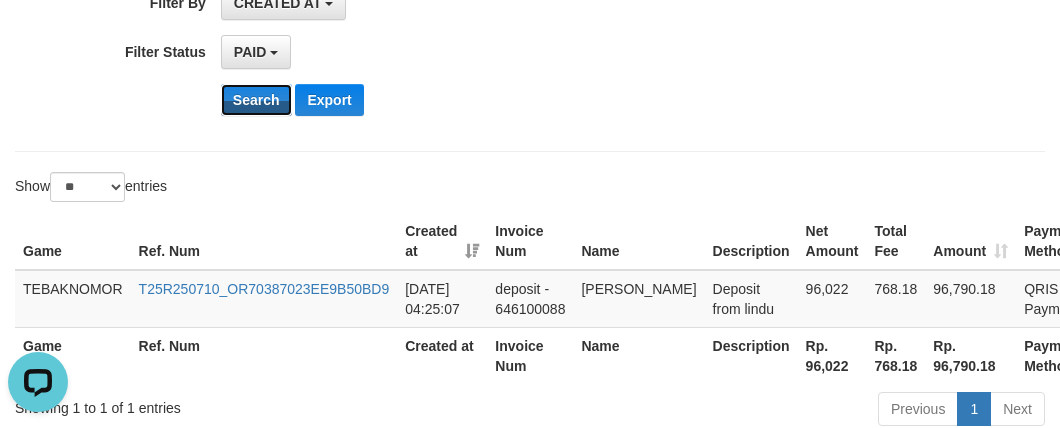 scroll, scrollTop: 644, scrollLeft: 0, axis: vertical 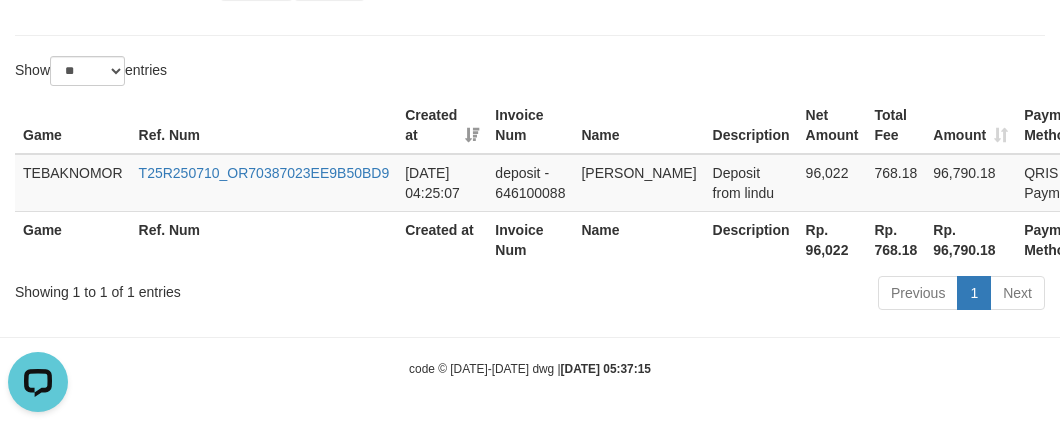 click on "Rp. 96,022" at bounding box center [832, 239] 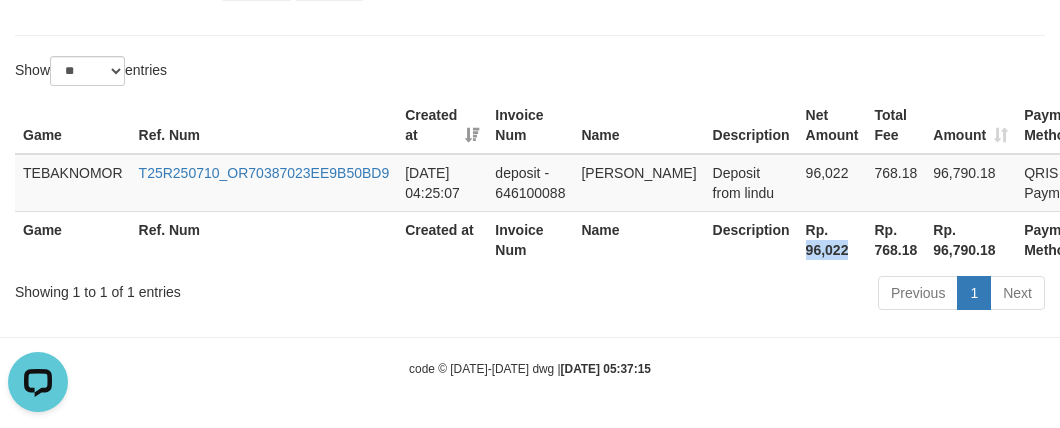 click on "Rp. 96,022" at bounding box center [832, 239] 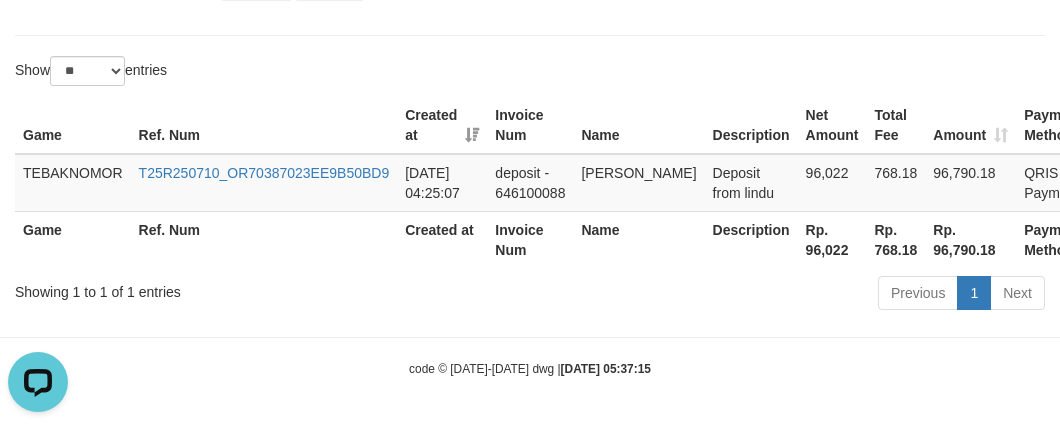 drag, startPoint x: 567, startPoint y: 55, endPoint x: 578, endPoint y: 49, distance: 12.529964 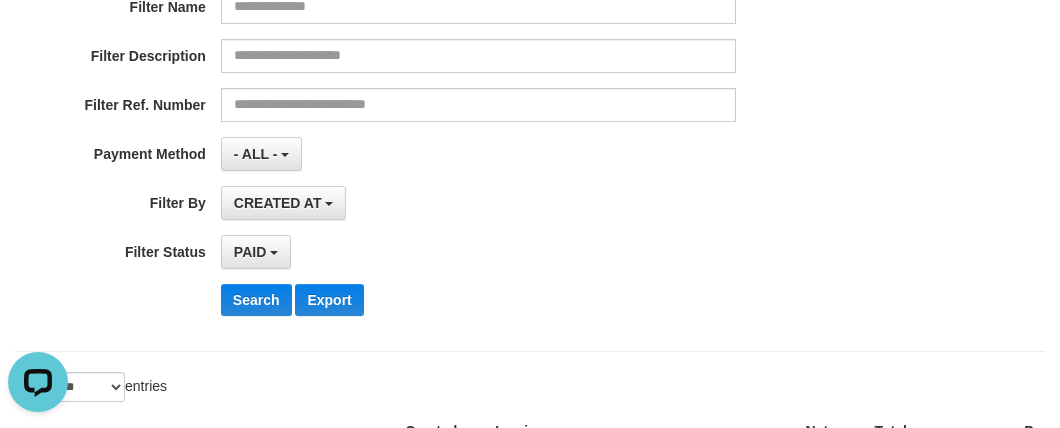 scroll, scrollTop: 0, scrollLeft: 0, axis: both 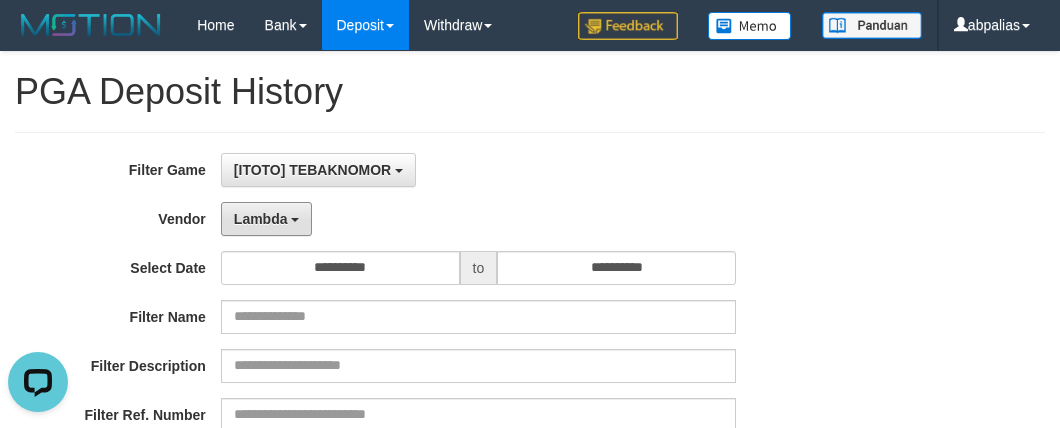 drag, startPoint x: 259, startPoint y: 225, endPoint x: 368, endPoint y: 332, distance: 152.74161 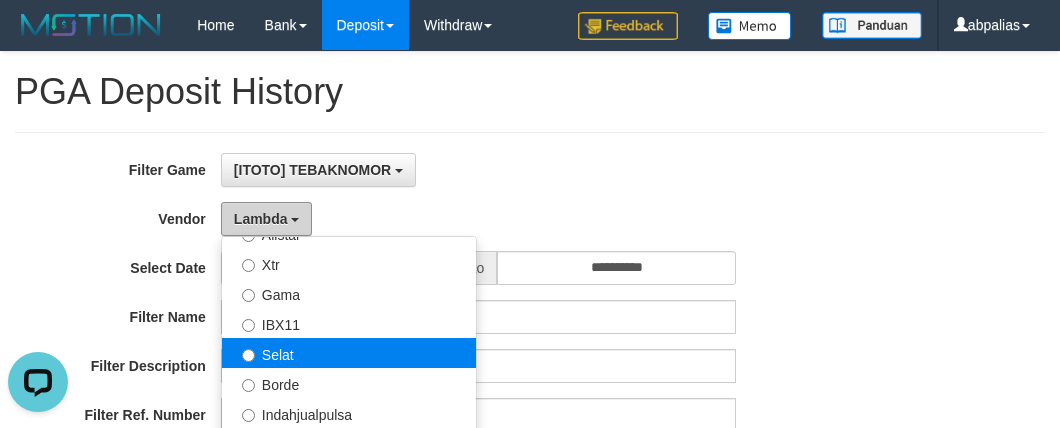 scroll, scrollTop: 503, scrollLeft: 0, axis: vertical 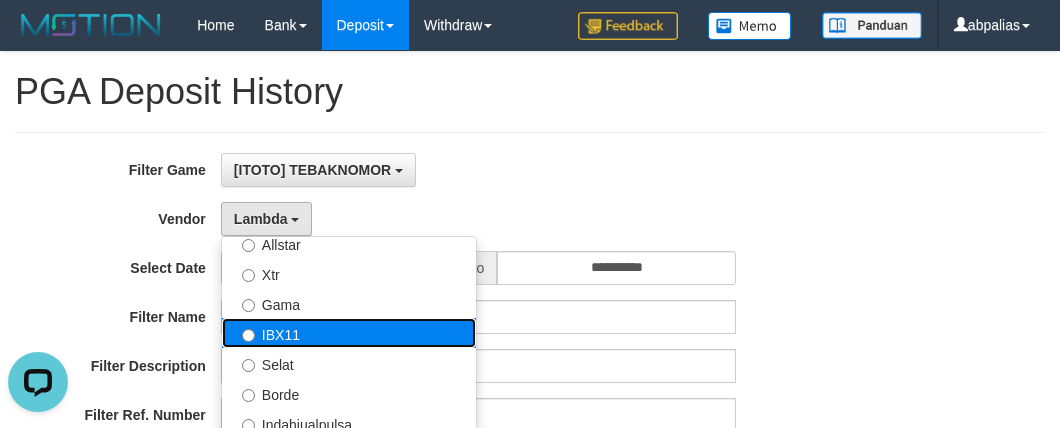click on "IBX11" at bounding box center (349, 333) 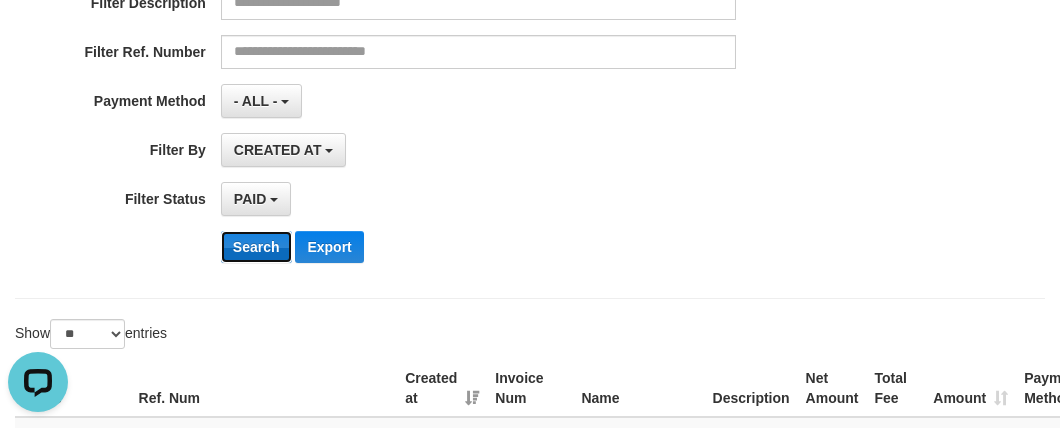 click on "Search" at bounding box center [256, 247] 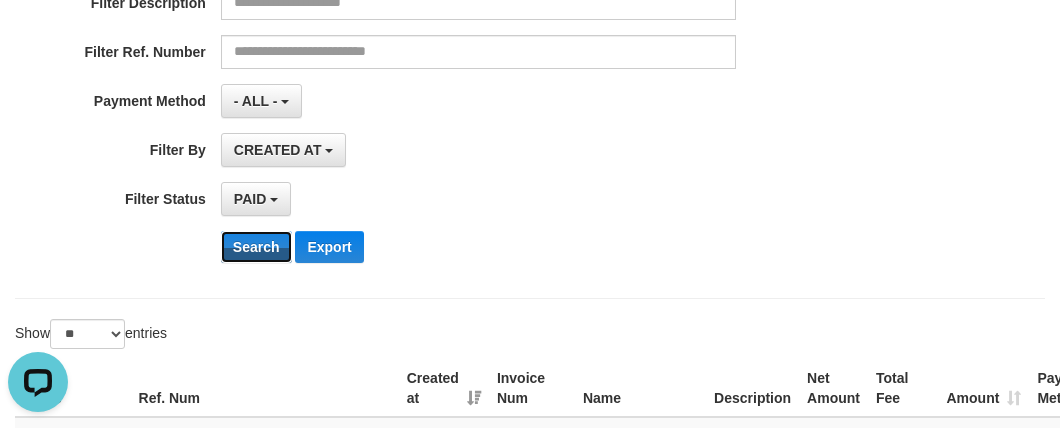 scroll, scrollTop: 720, scrollLeft: 0, axis: vertical 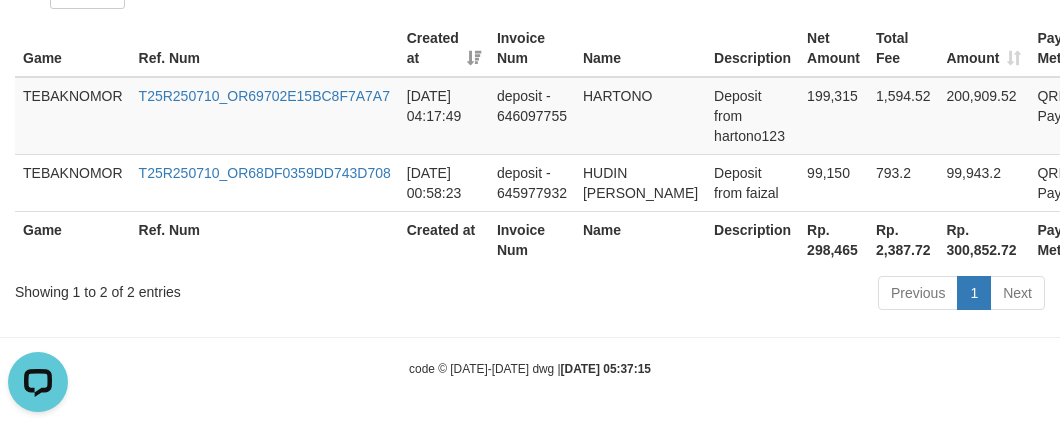 click on "Rp. 298,465" at bounding box center (833, 239) 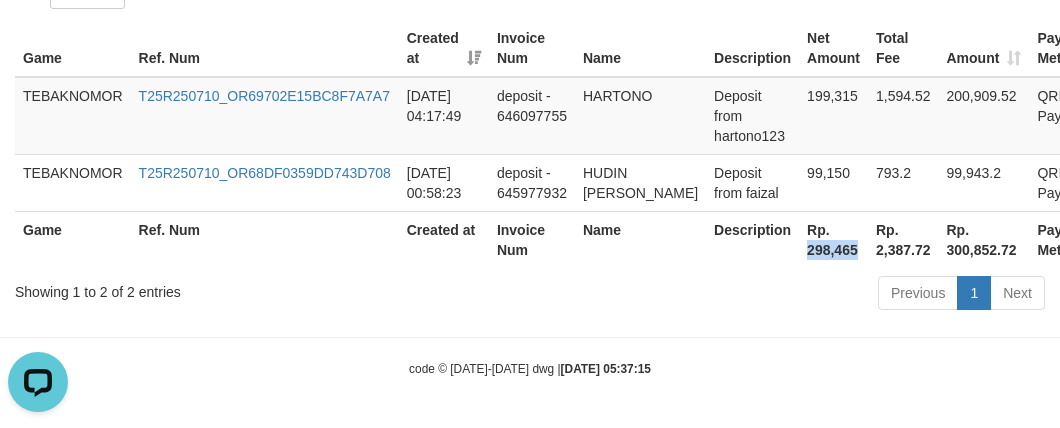 click on "Rp. 298,465" at bounding box center [833, 239] 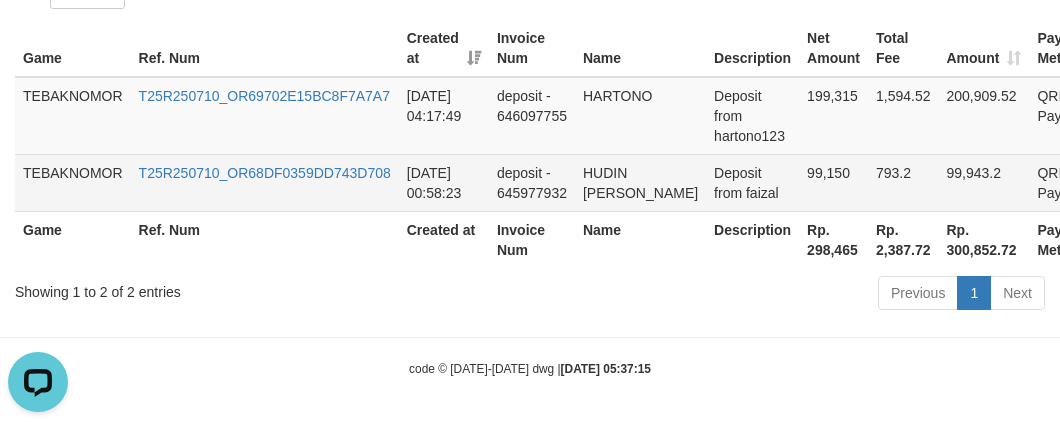 click on "Deposit from faizal" at bounding box center [752, 182] 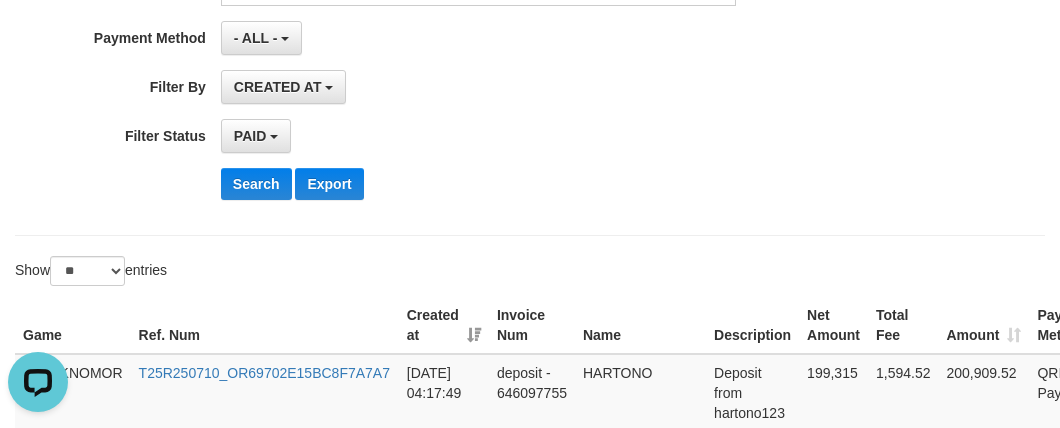 scroll, scrollTop: 0, scrollLeft: 0, axis: both 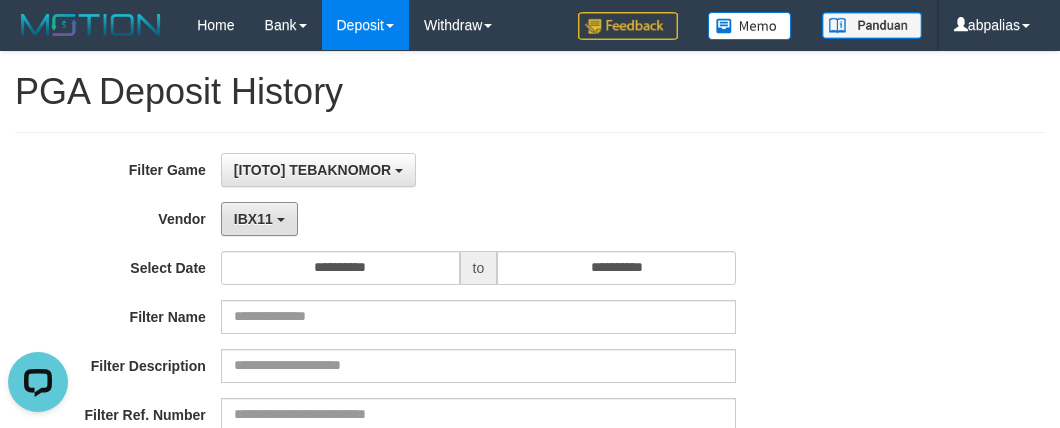 click on "IBX11" at bounding box center [253, 219] 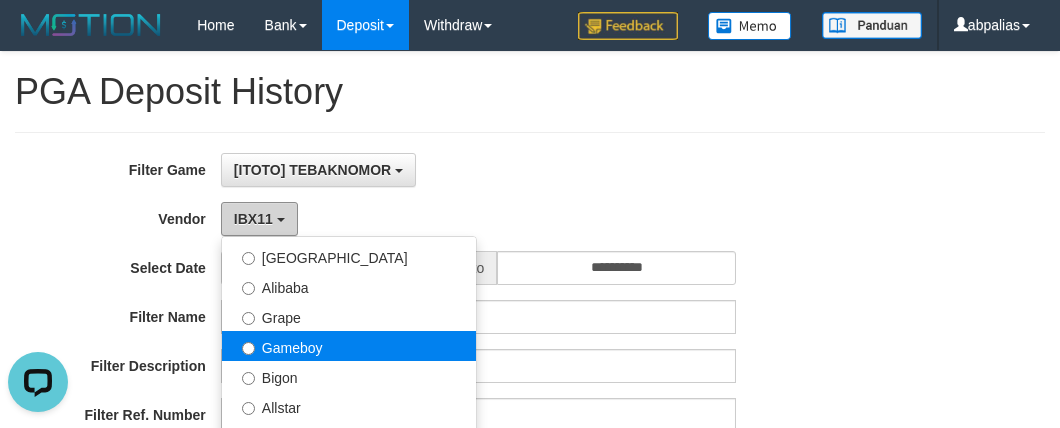 scroll, scrollTop: 230, scrollLeft: 0, axis: vertical 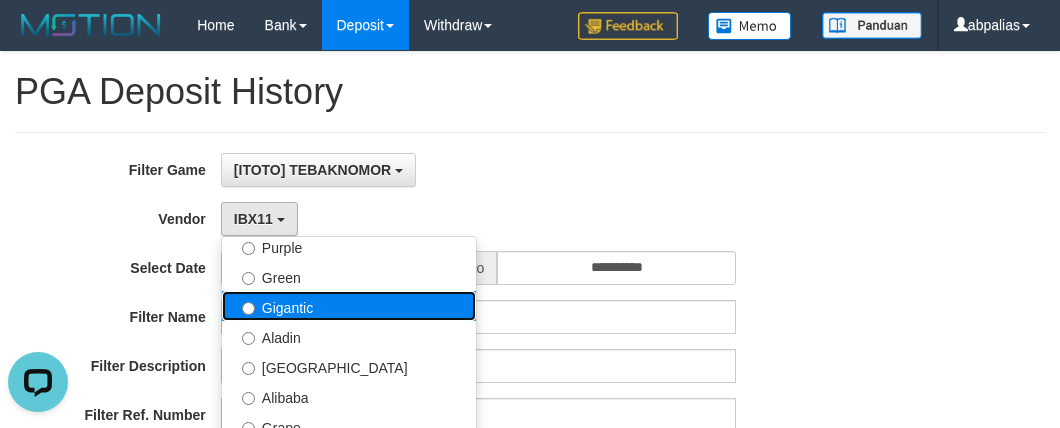 click on "Gigantic" at bounding box center (349, 306) 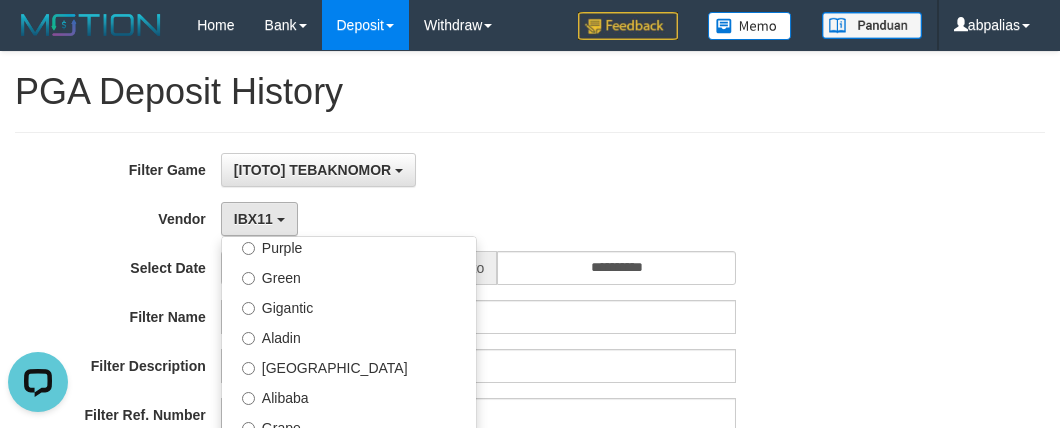 select on "**********" 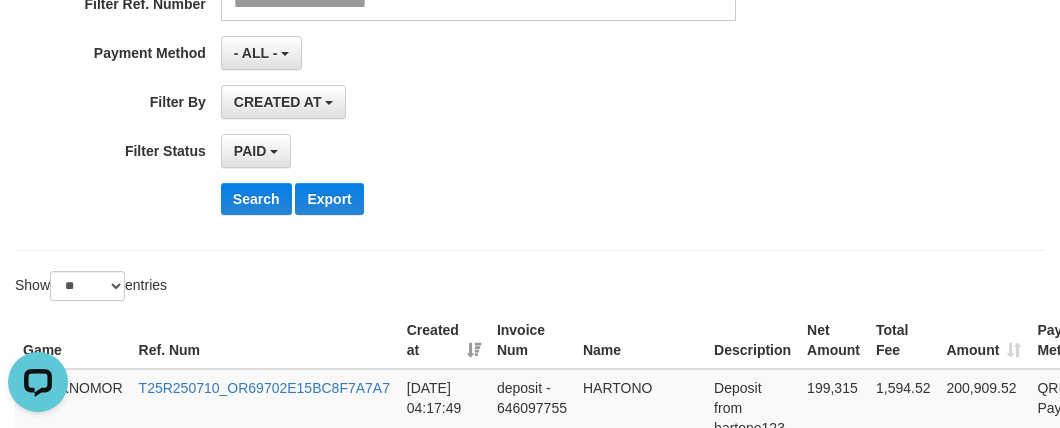 scroll, scrollTop: 454, scrollLeft: 0, axis: vertical 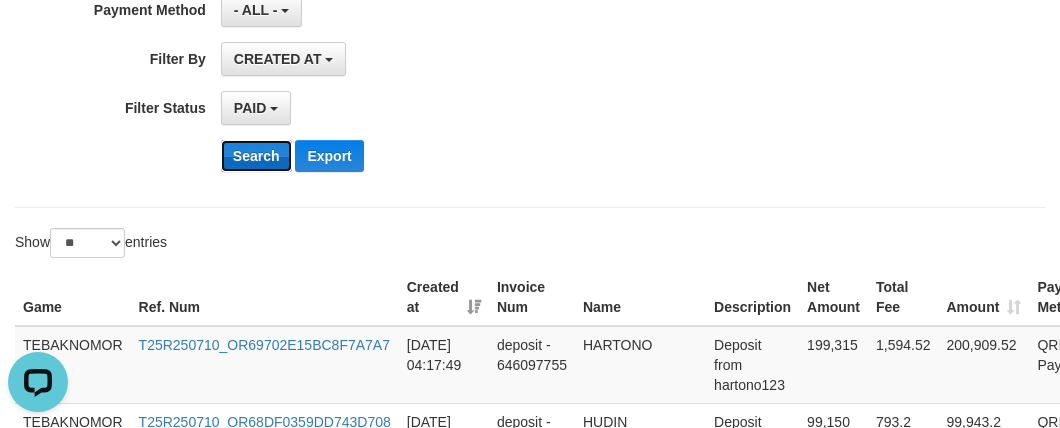 click on "Search" at bounding box center [256, 156] 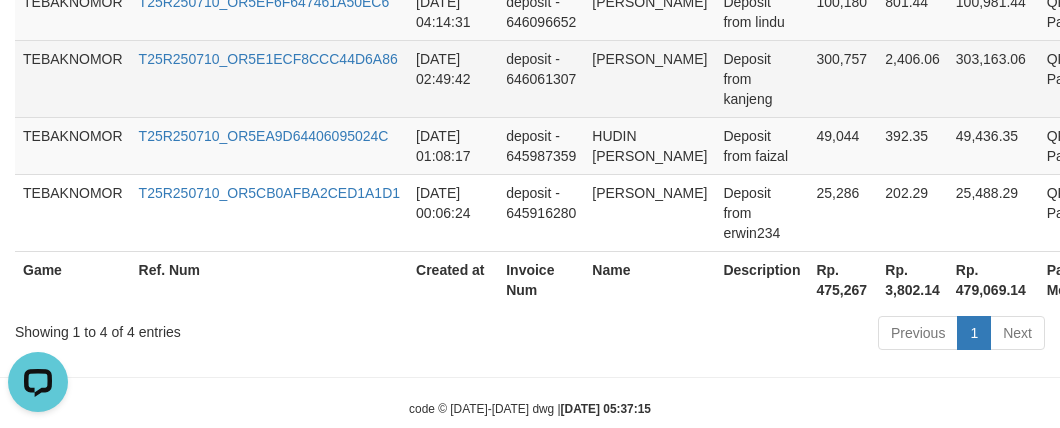 scroll, scrollTop: 875, scrollLeft: 0, axis: vertical 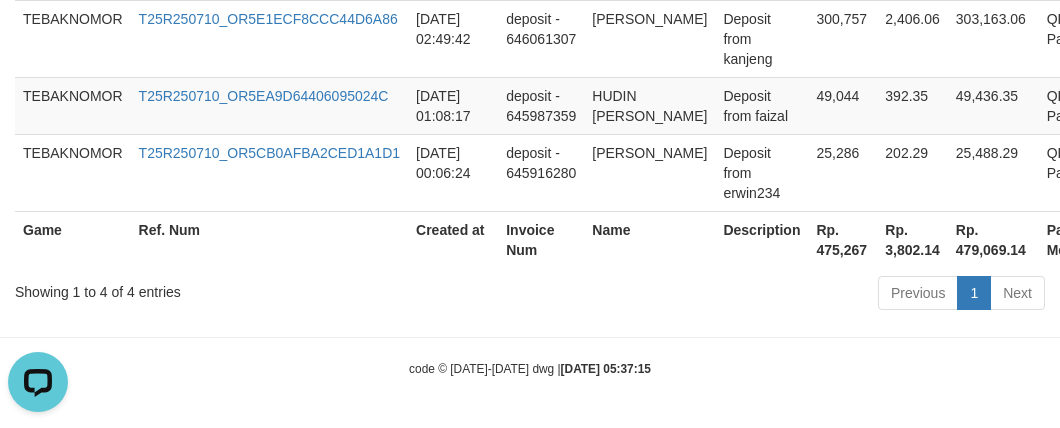 click on "Rp. 475,267" at bounding box center [842, 239] 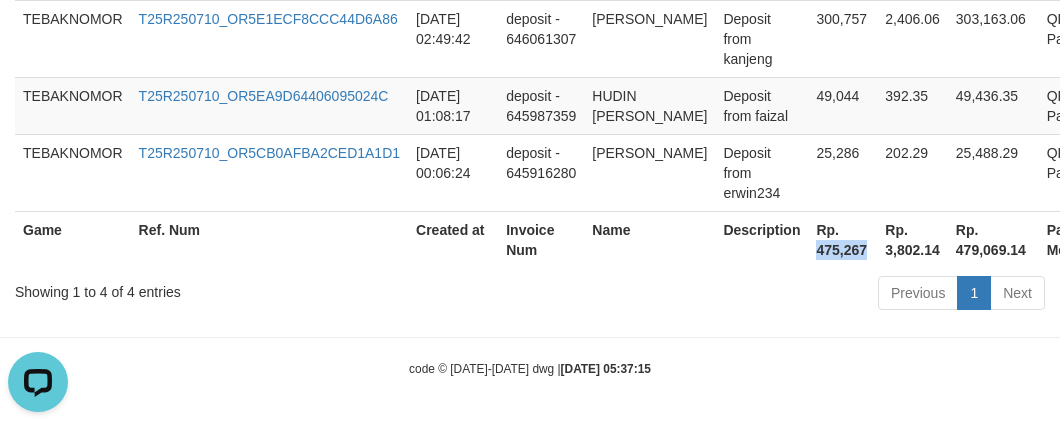 click on "Rp. 475,267" at bounding box center (842, 239) 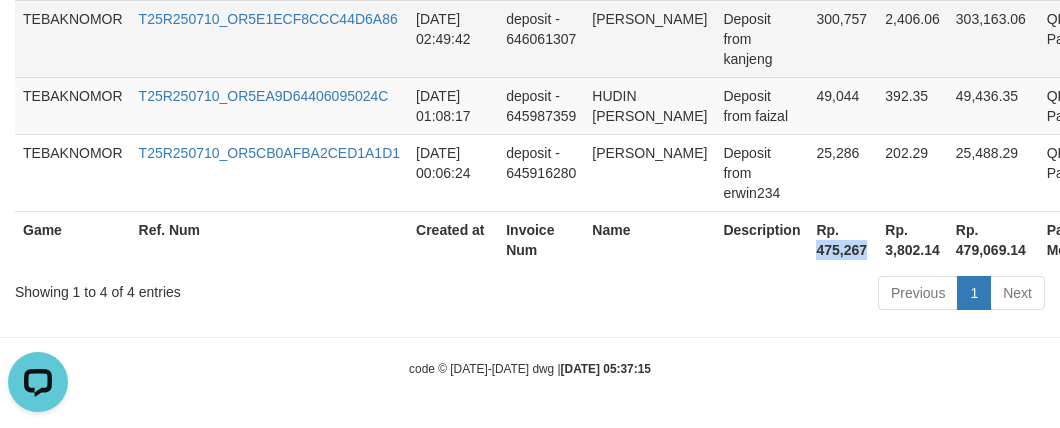 copy on "475,267" 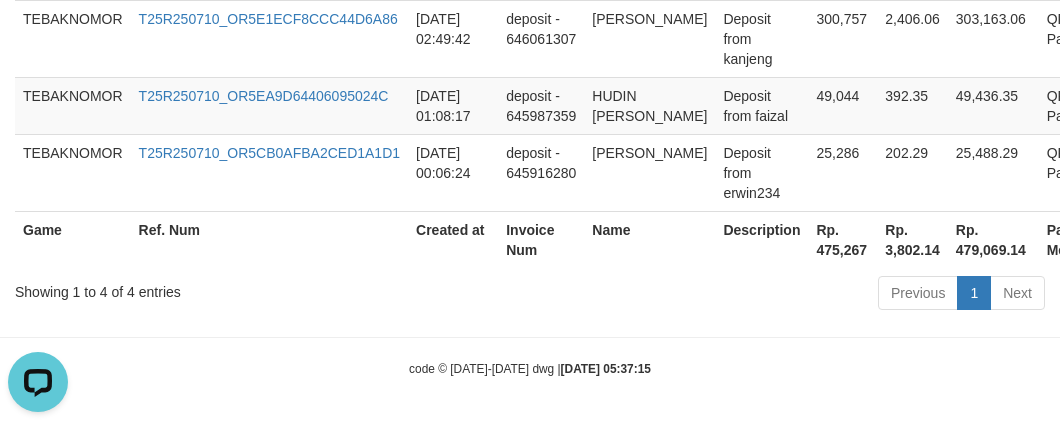 click on "Name" at bounding box center (649, 239) 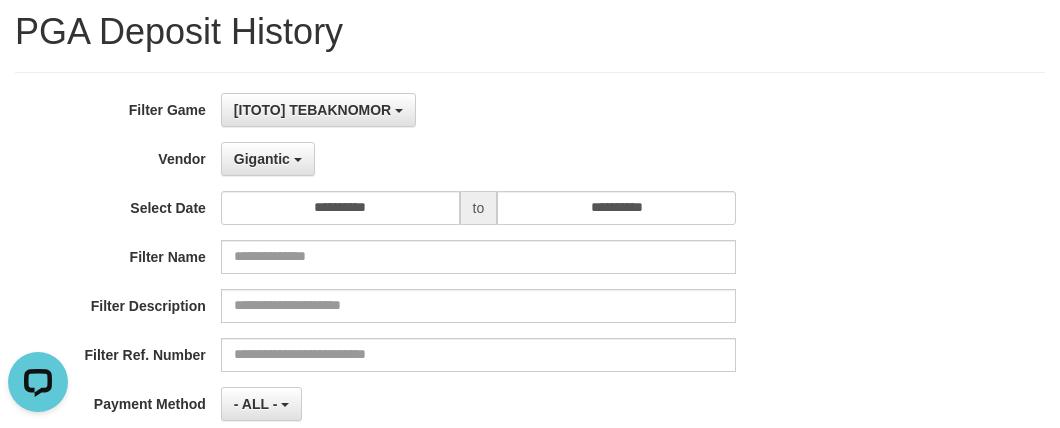 scroll, scrollTop: 57, scrollLeft: 0, axis: vertical 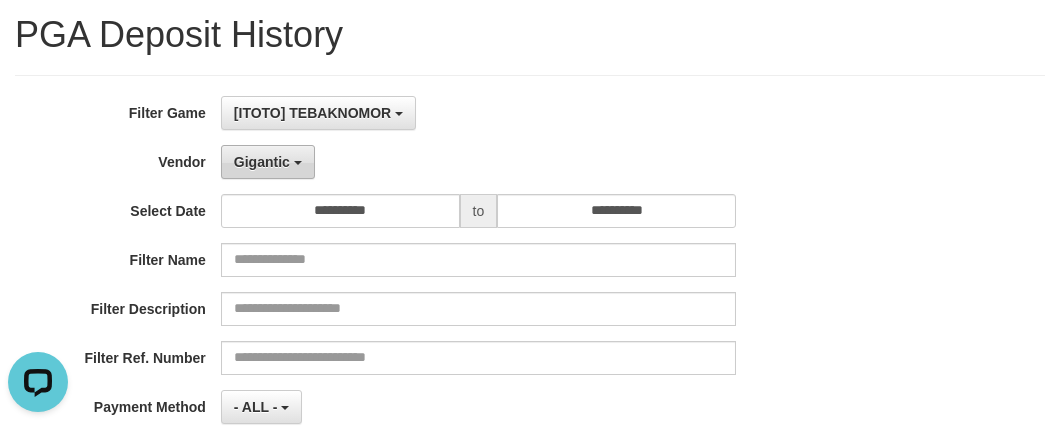 click on "Gigantic" at bounding box center [262, 162] 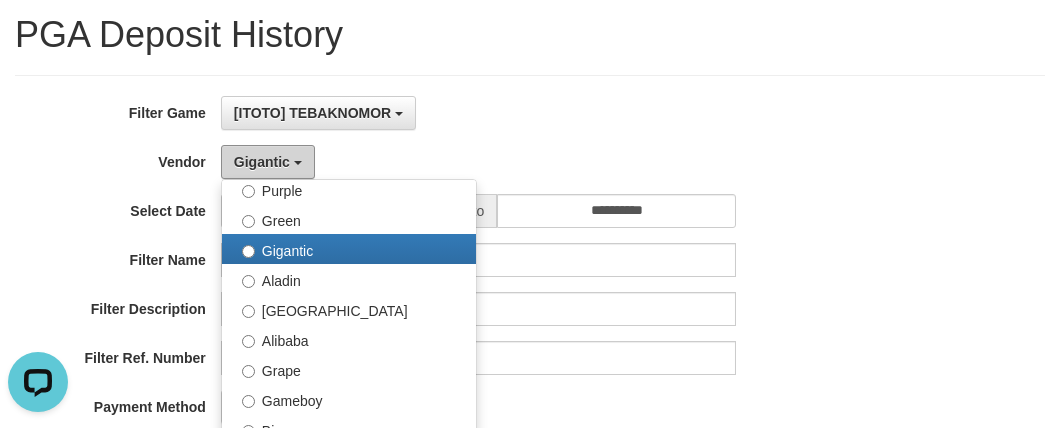 scroll, scrollTop: 0, scrollLeft: 0, axis: both 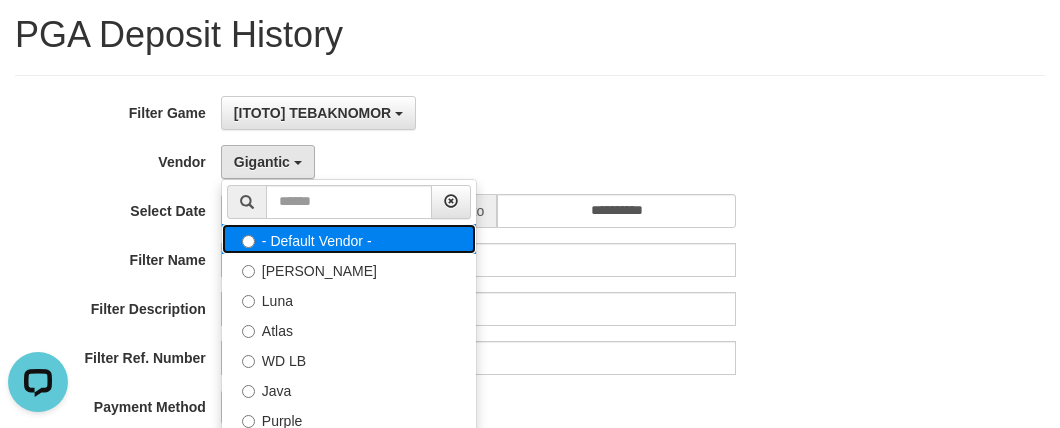 click on "- Default Vendor -" at bounding box center (349, 239) 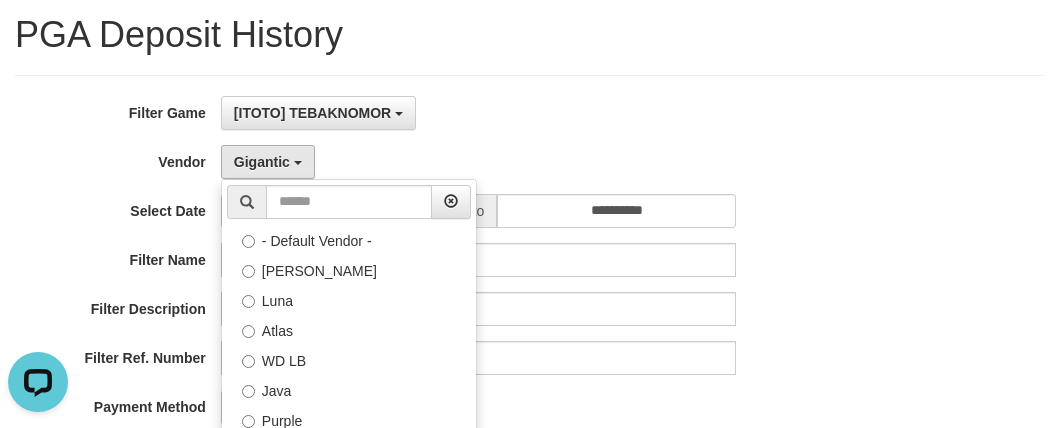 select 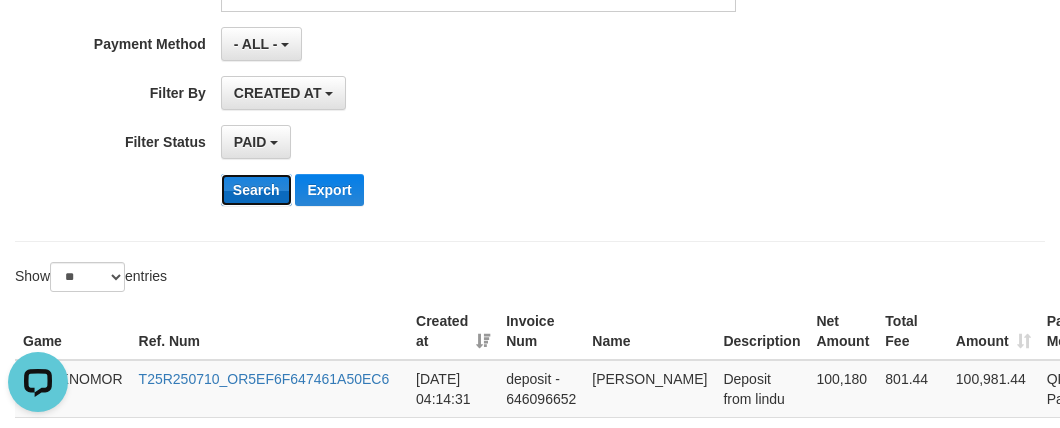 drag, startPoint x: 263, startPoint y: 182, endPoint x: 388, endPoint y: 180, distance: 125.016 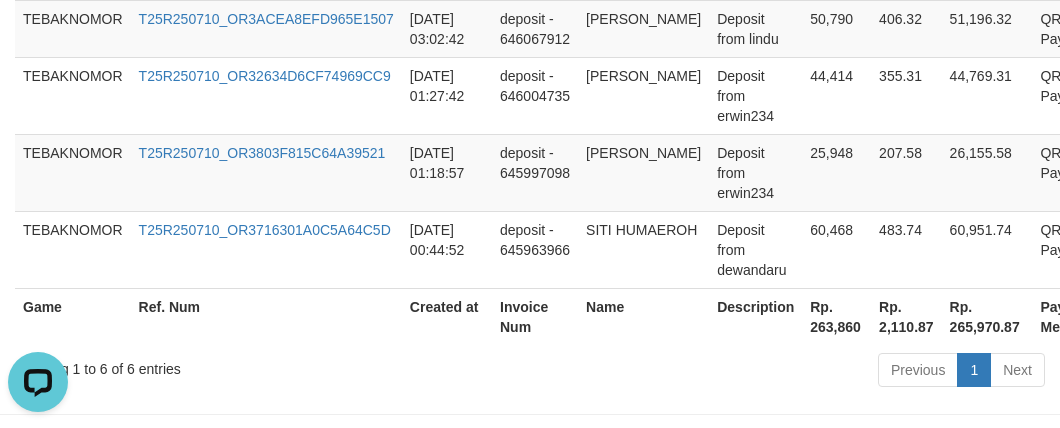 scroll, scrollTop: 1029, scrollLeft: 0, axis: vertical 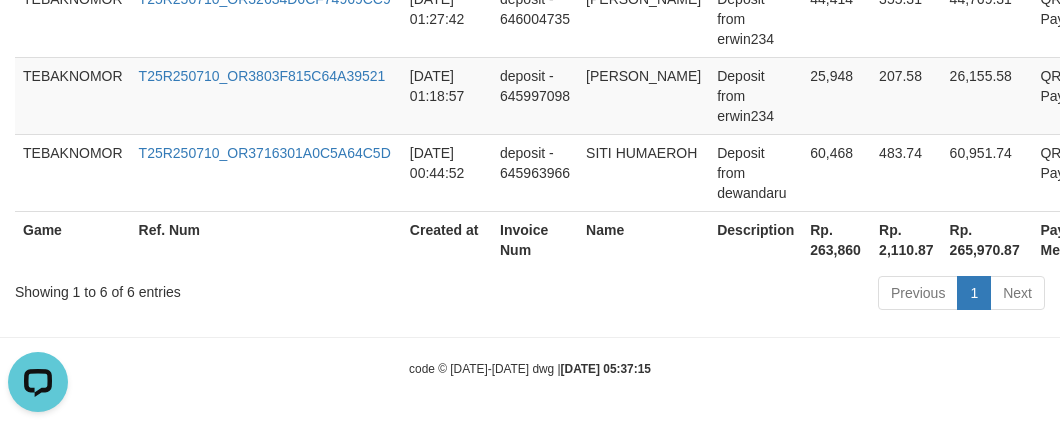 click on "Rp. 263,860" at bounding box center (836, 239) 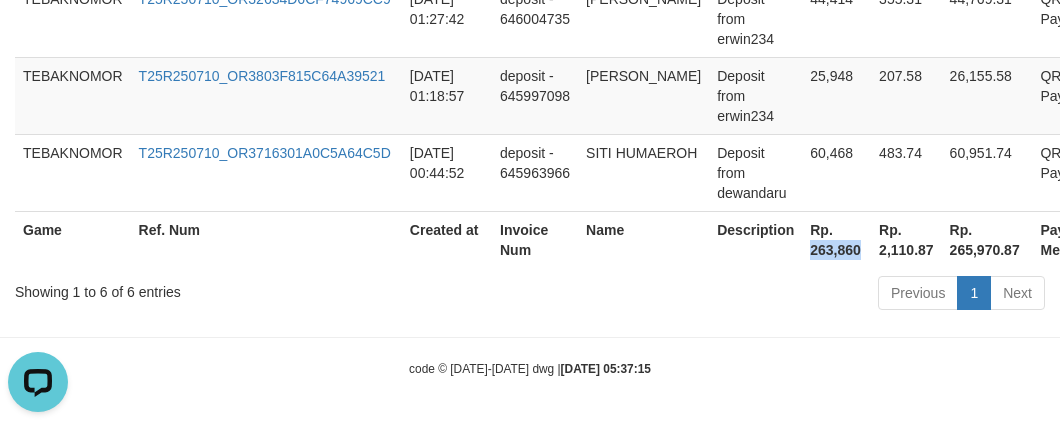 click on "Rp. 263,860" at bounding box center [836, 239] 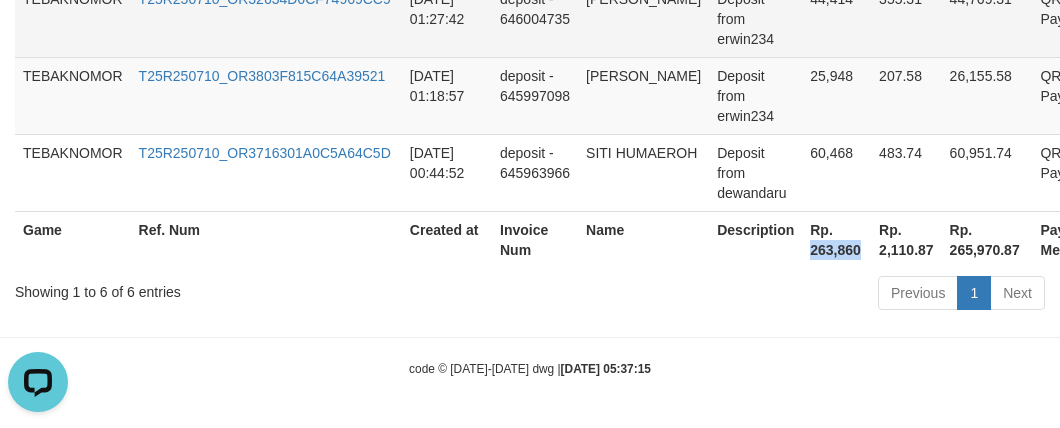 copy on "263,860" 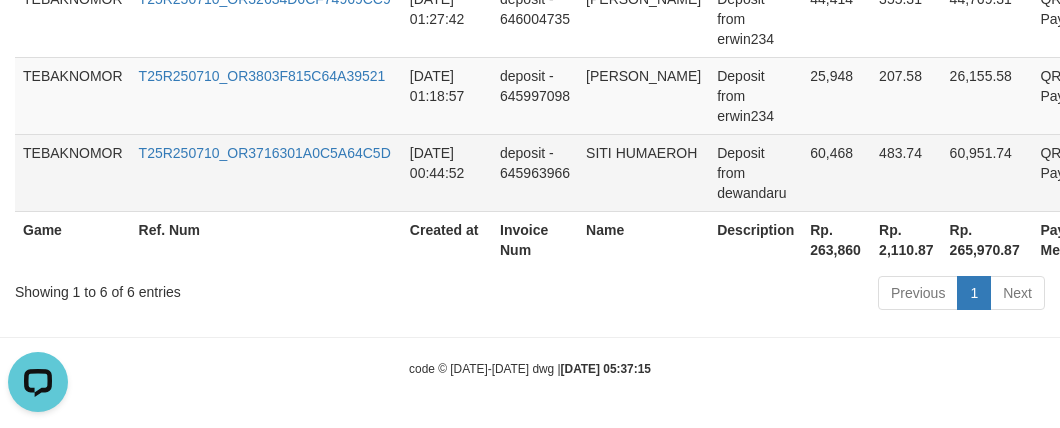 drag, startPoint x: 722, startPoint y: 150, endPoint x: 617, endPoint y: 134, distance: 106.21205 